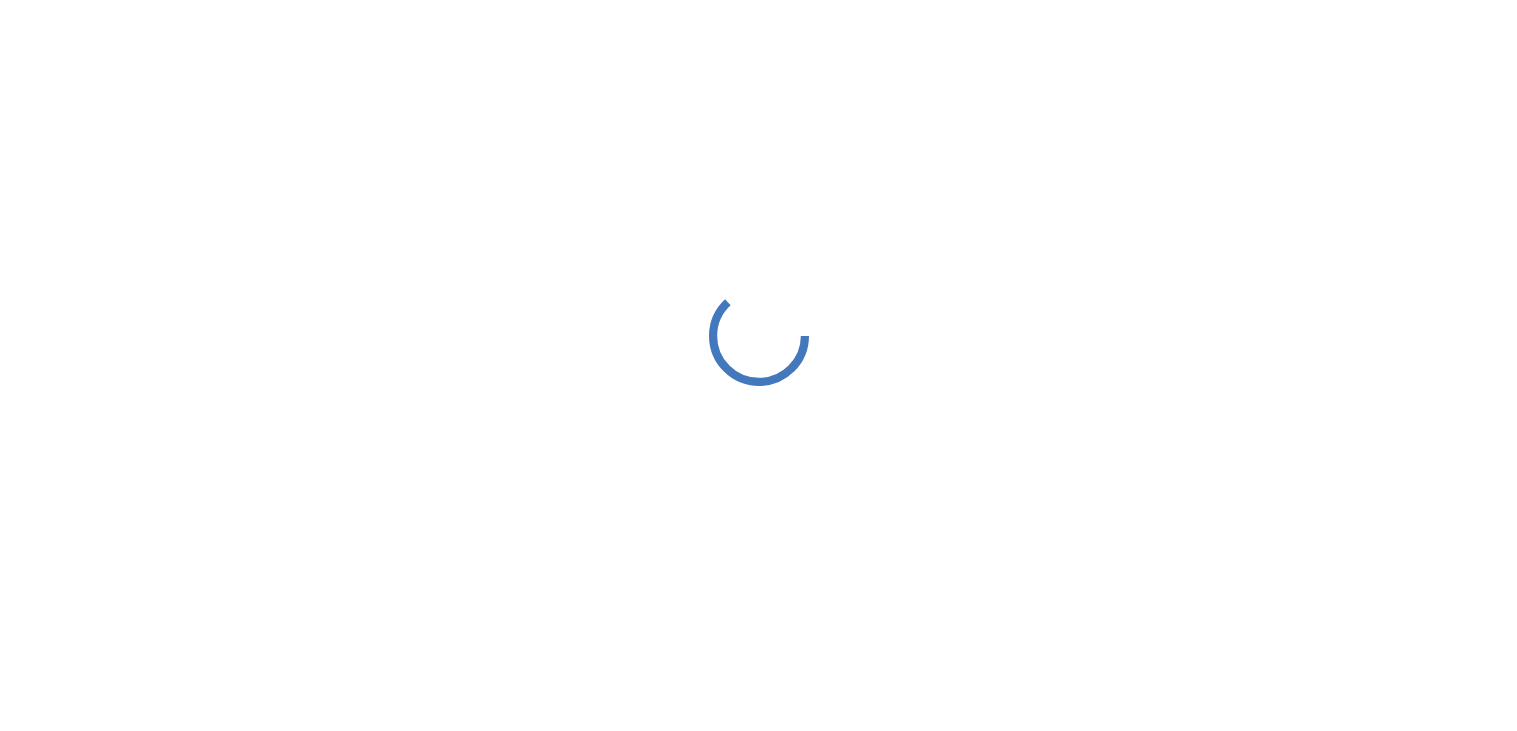 scroll, scrollTop: 0, scrollLeft: 0, axis: both 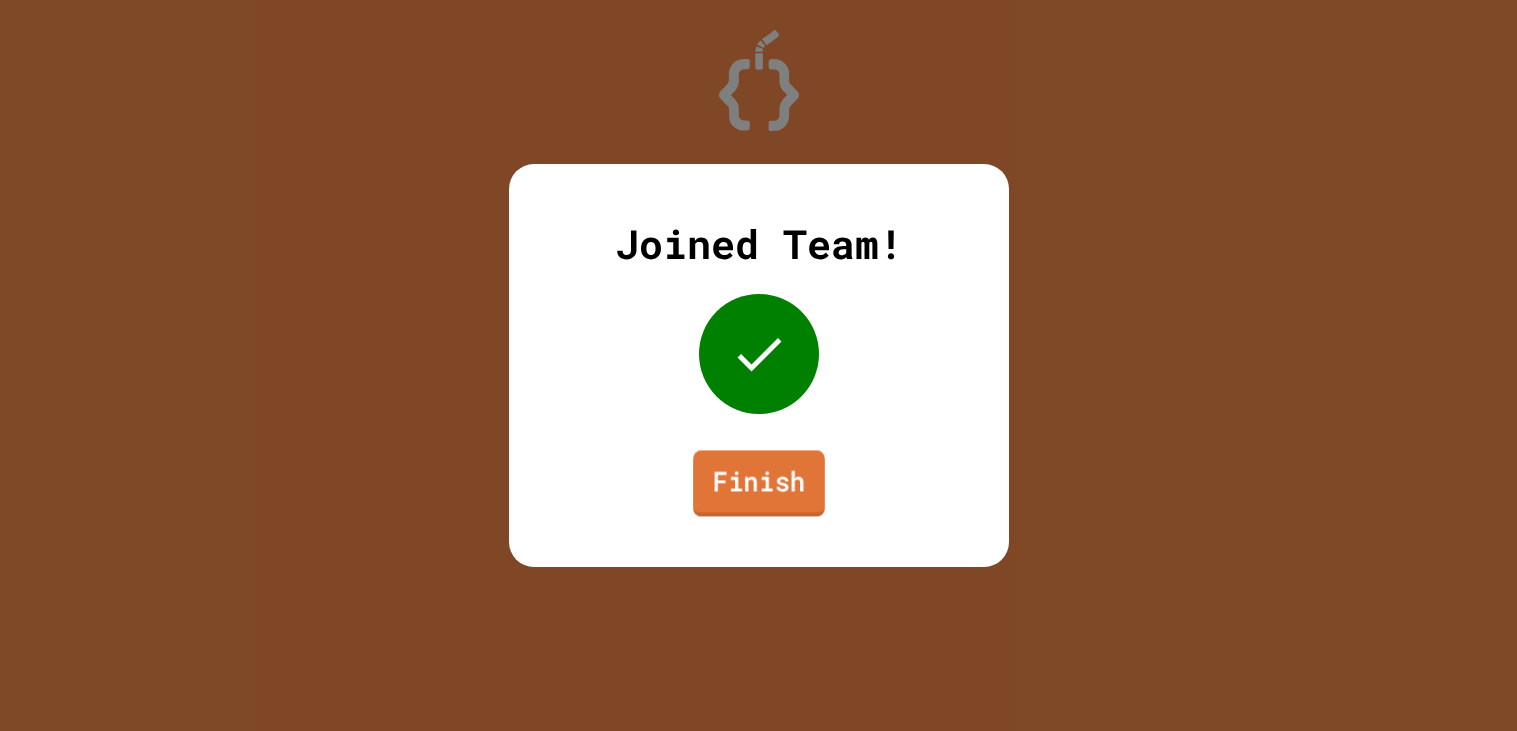 click on "Finish" at bounding box center [759, 483] 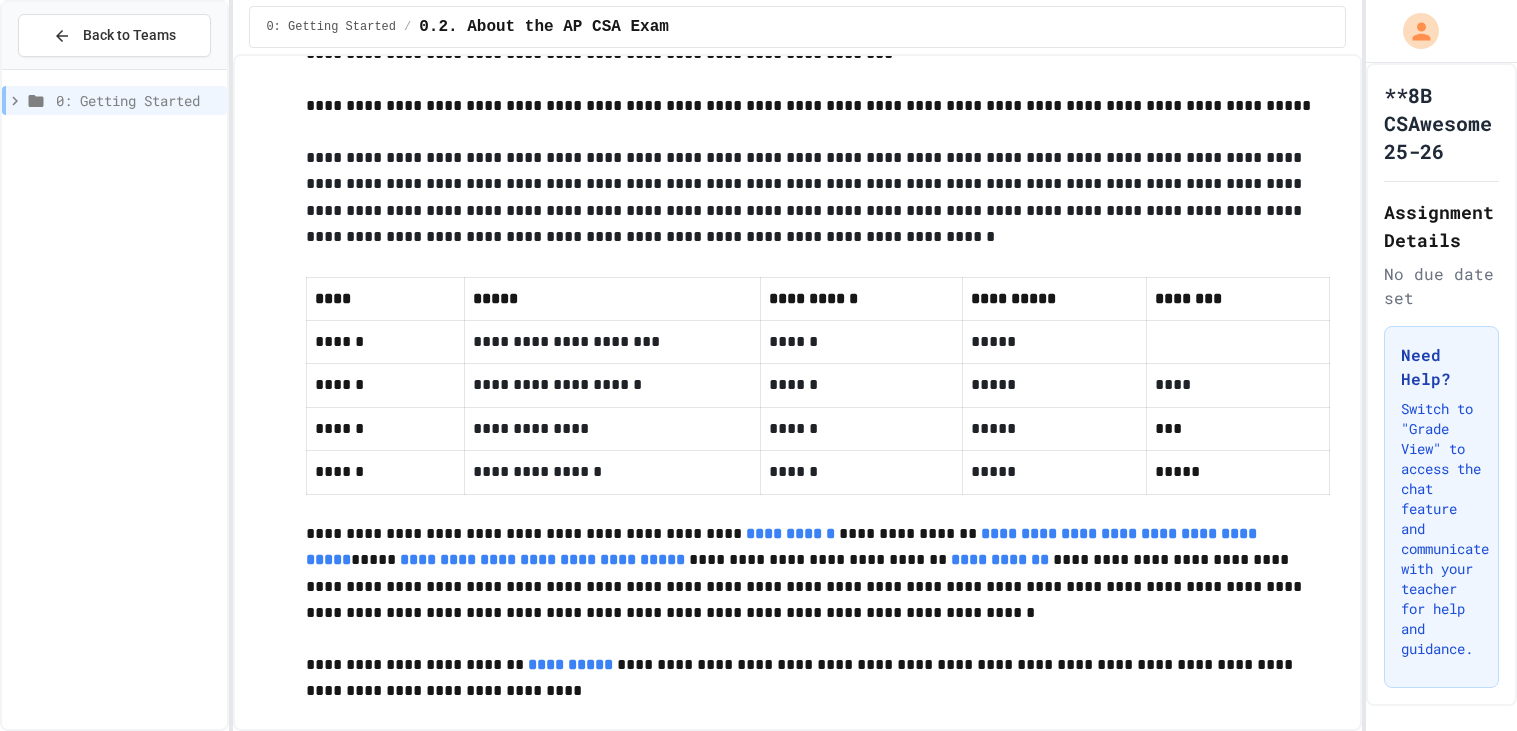 scroll, scrollTop: 839, scrollLeft: 0, axis: vertical 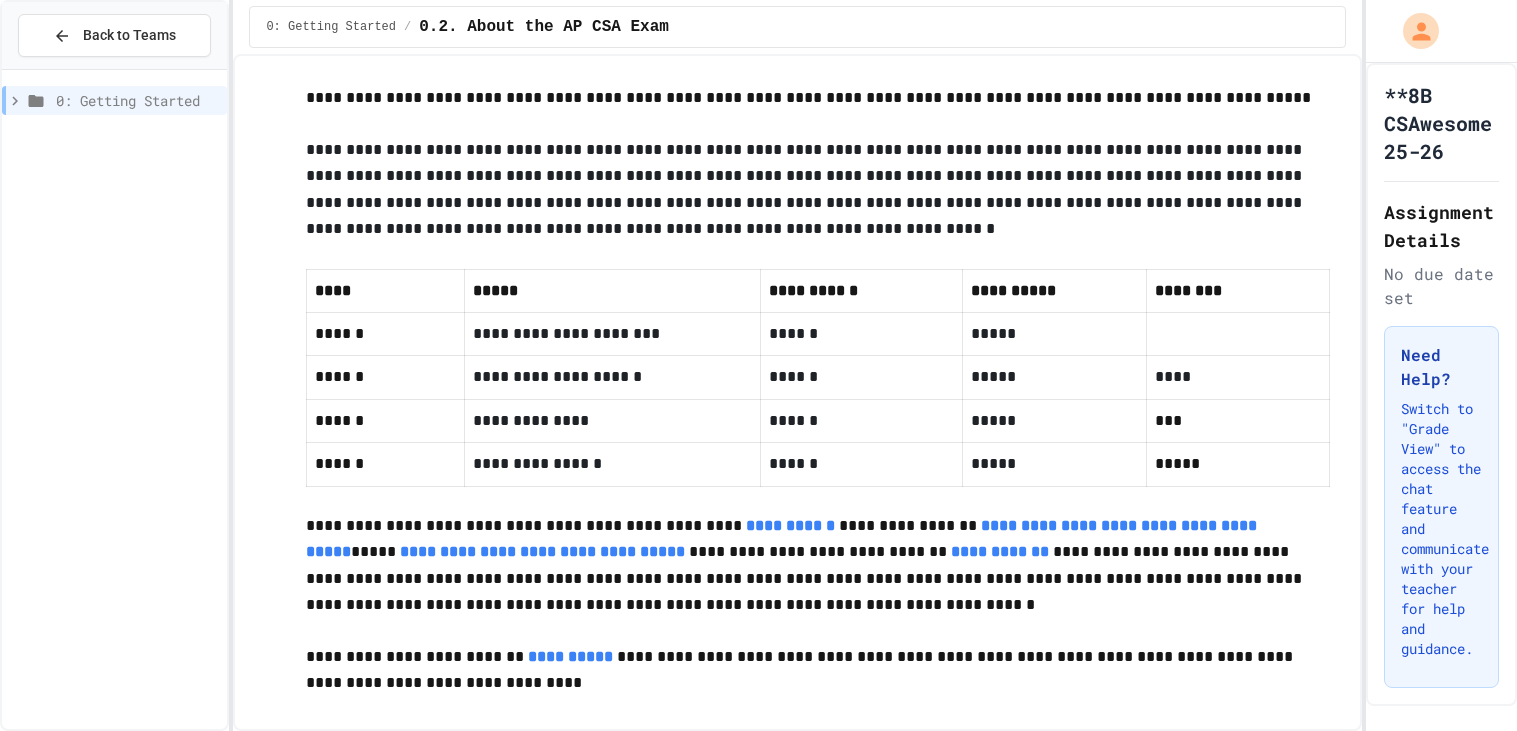 click on "0: Getting Started" at bounding box center (137, 100) 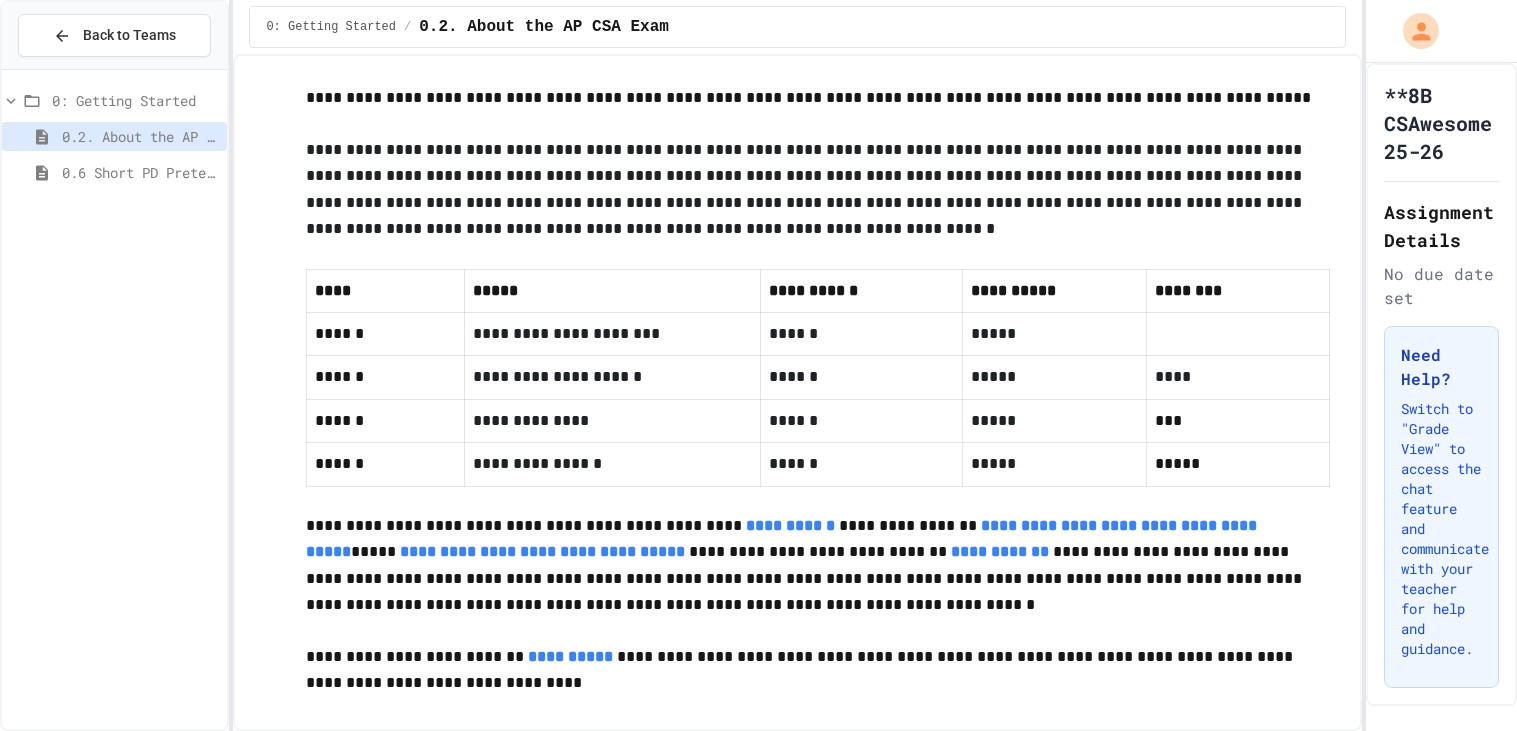 click on "0.6 Short PD Pretest" at bounding box center (140, 172) 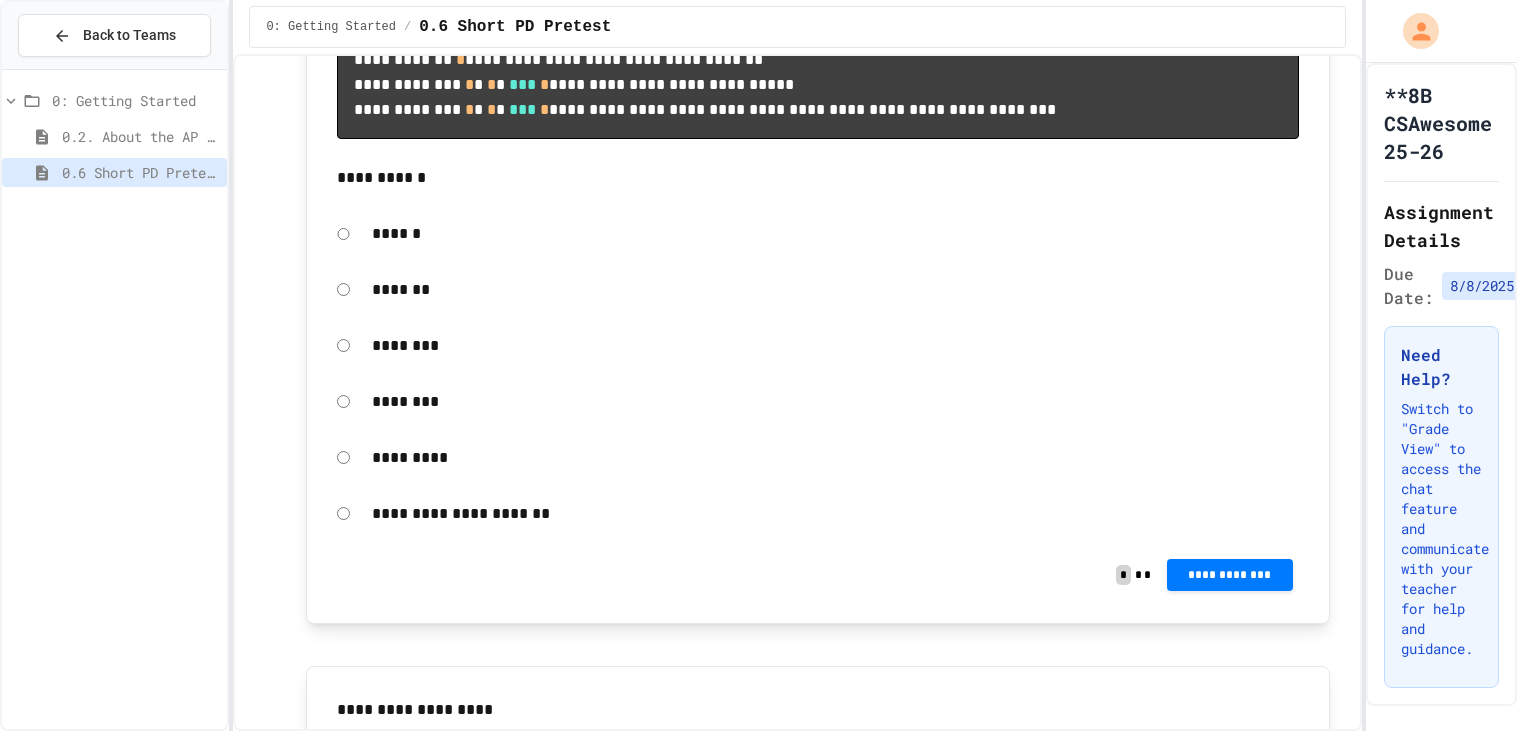 scroll, scrollTop: 1116, scrollLeft: 0, axis: vertical 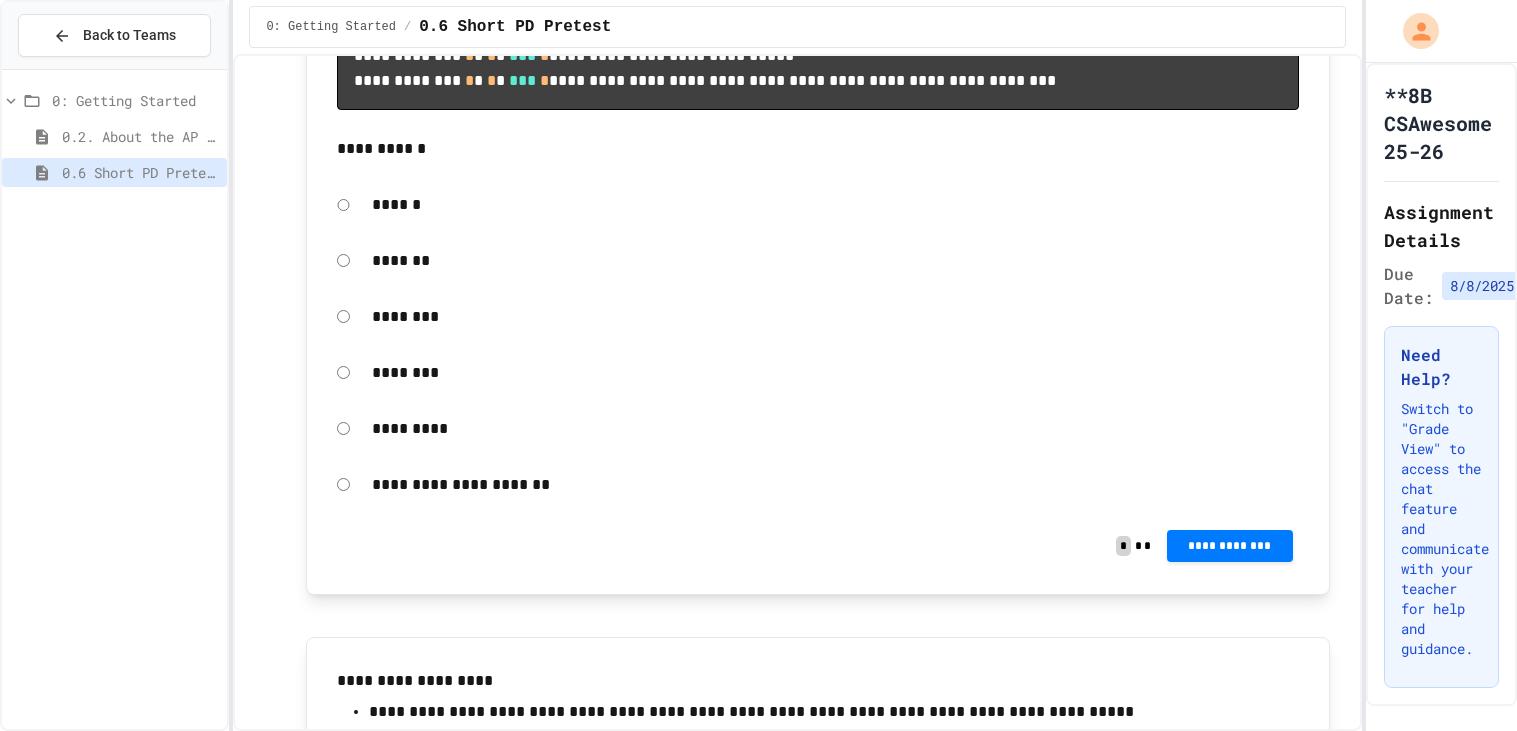 click on "*********" at bounding box center [835, 429] 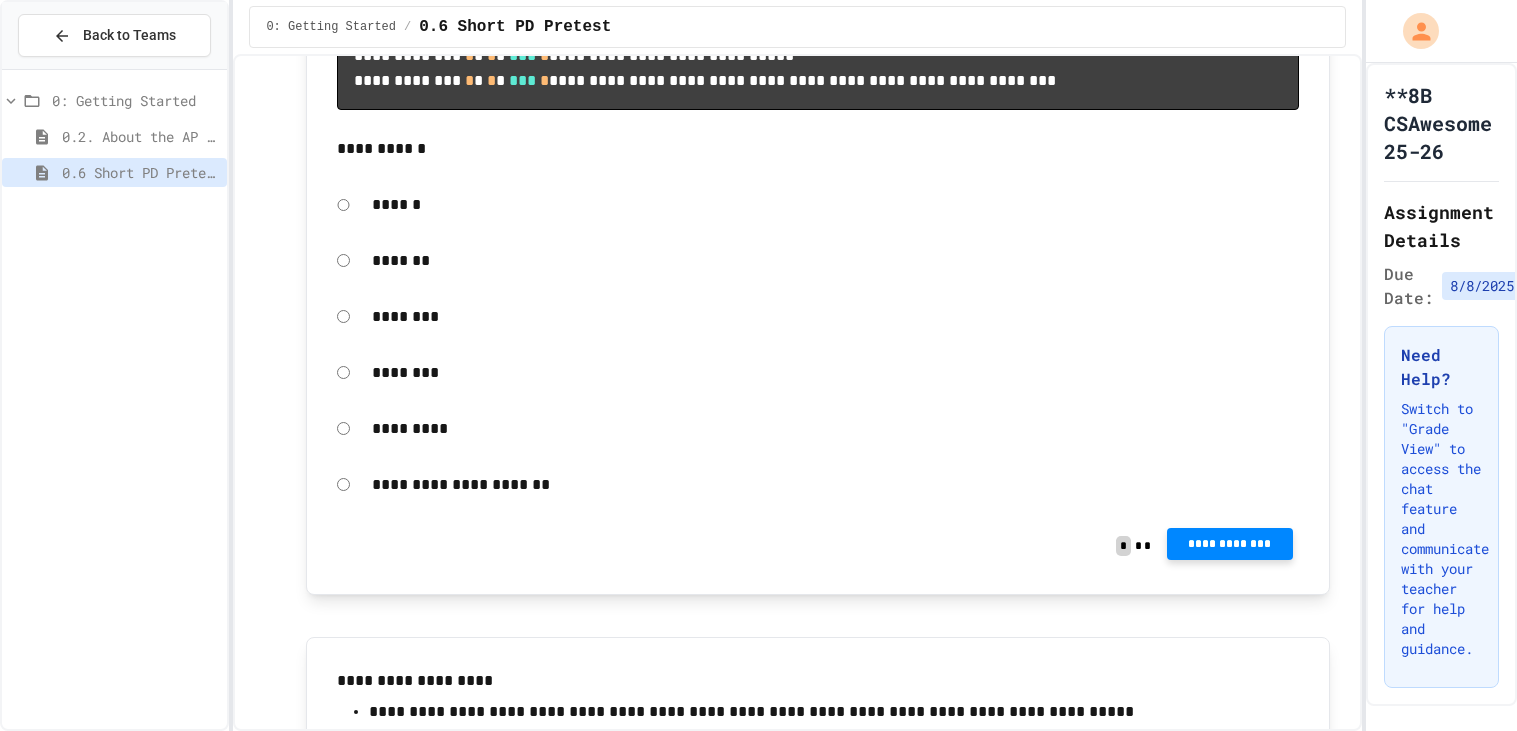 click on "**********" at bounding box center [1230, 544] 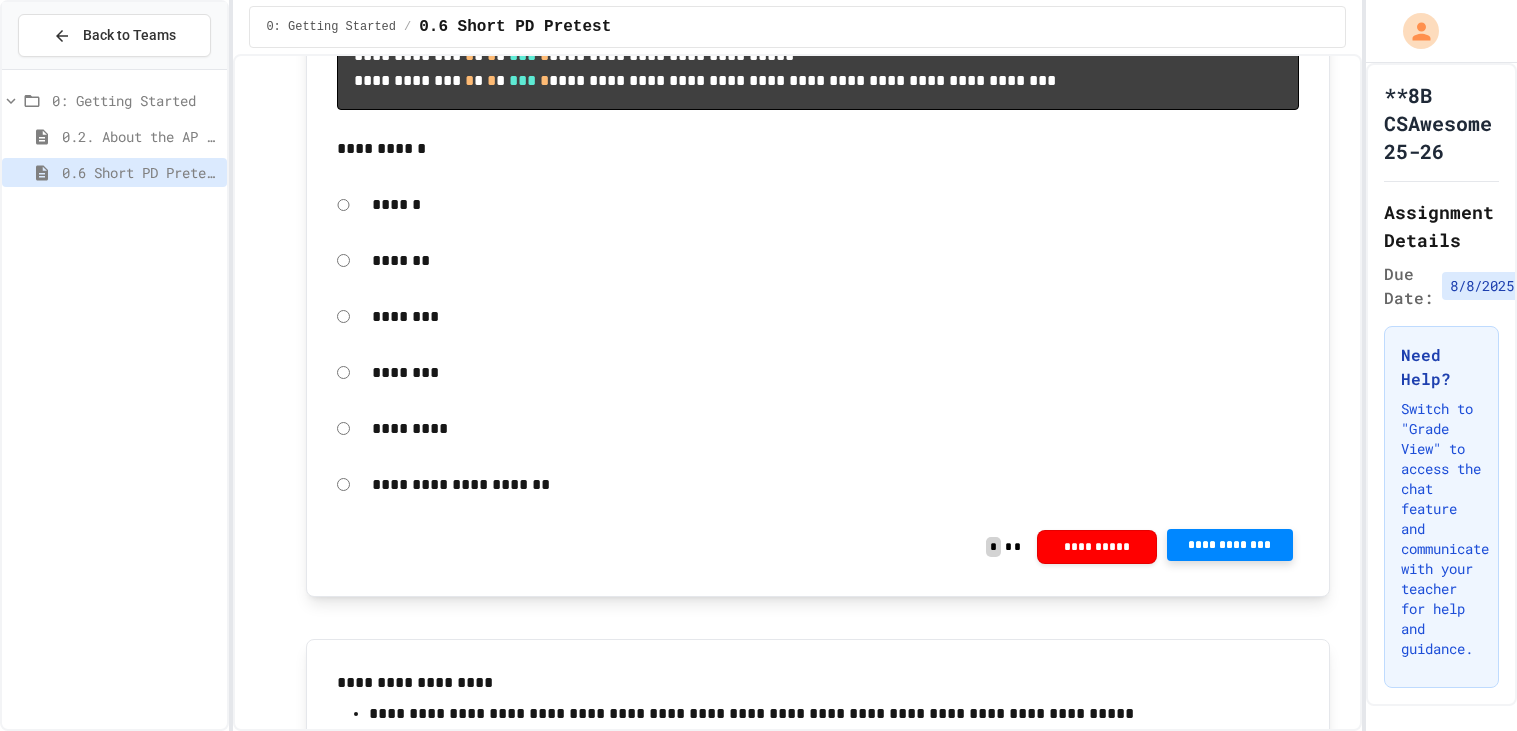 click 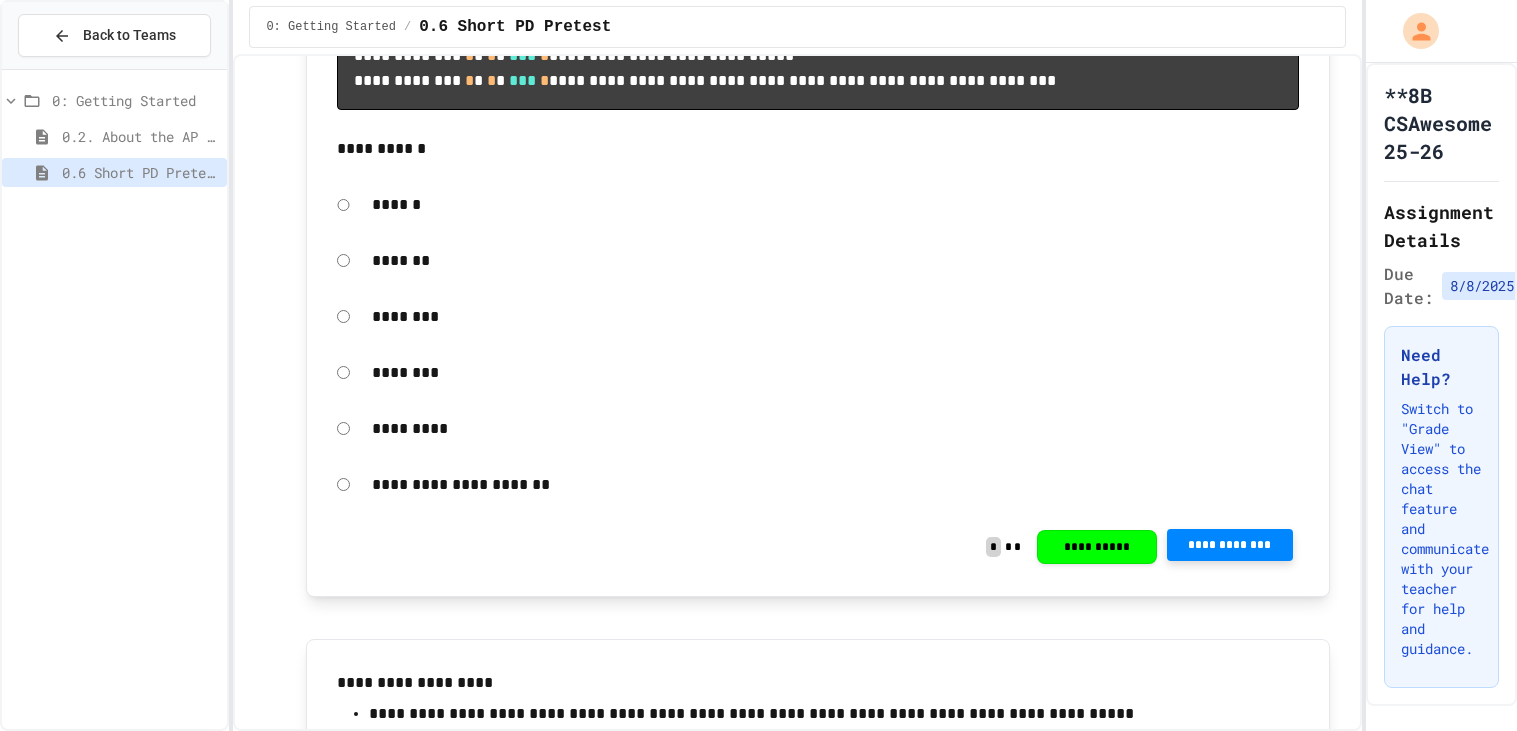 click 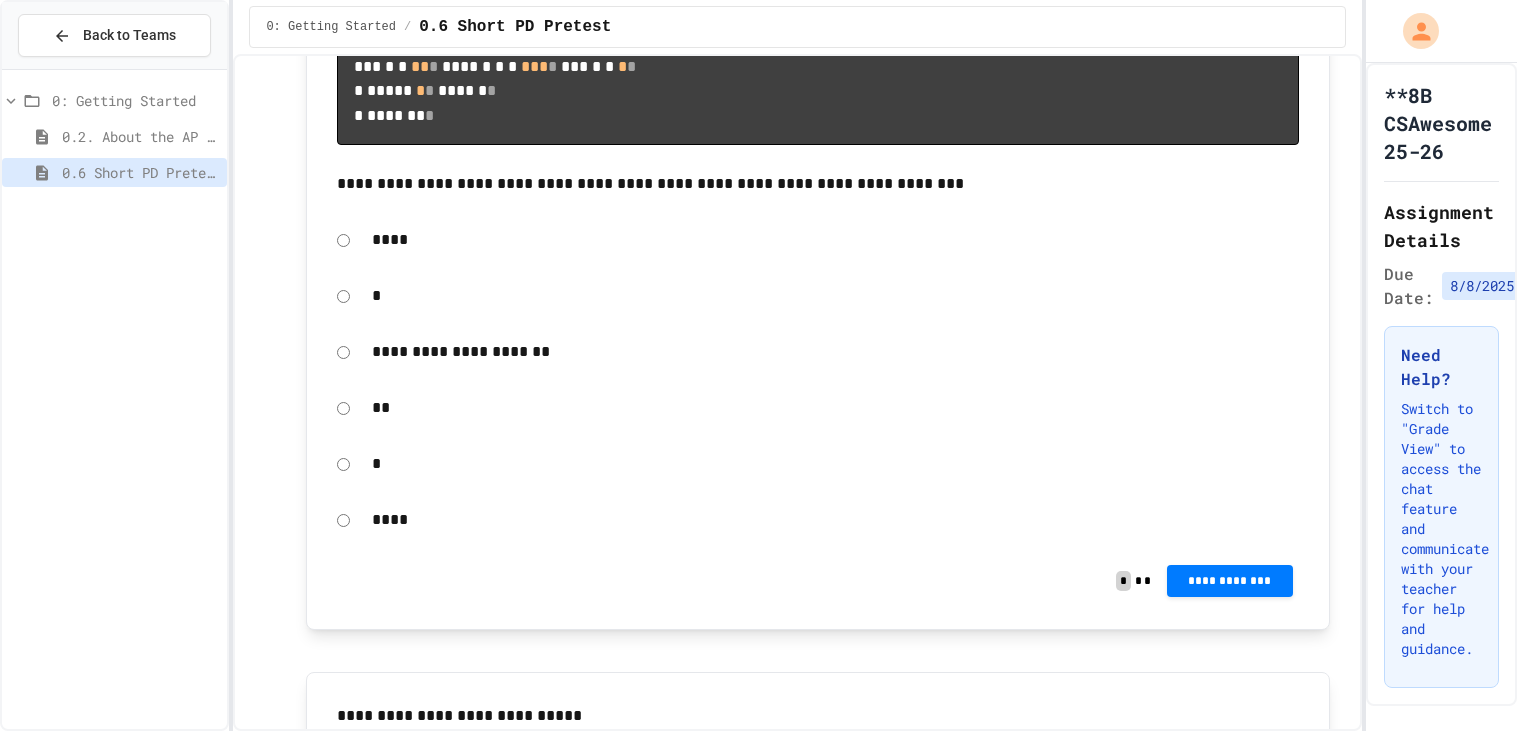 scroll, scrollTop: 1949, scrollLeft: 0, axis: vertical 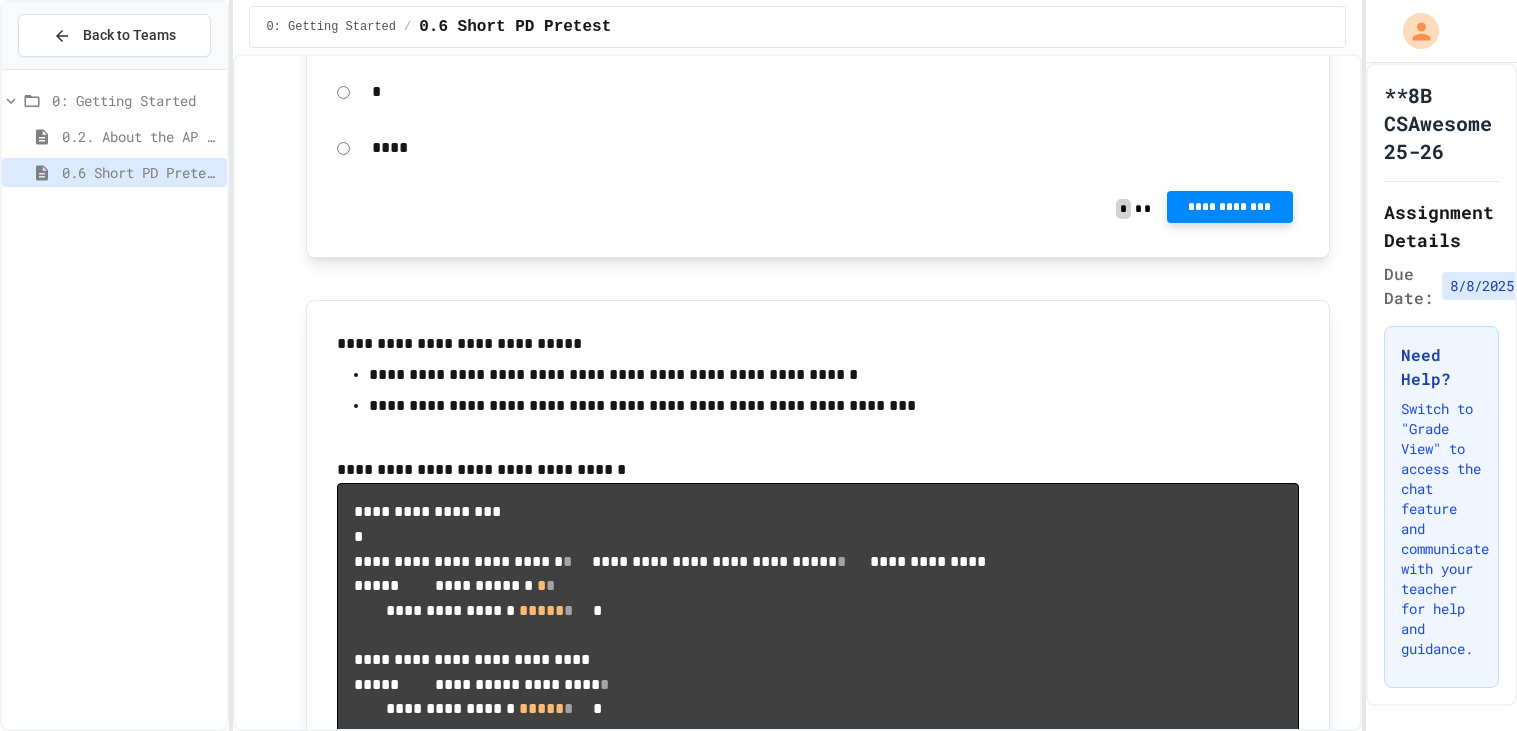 click on "**********" at bounding box center [1230, 207] 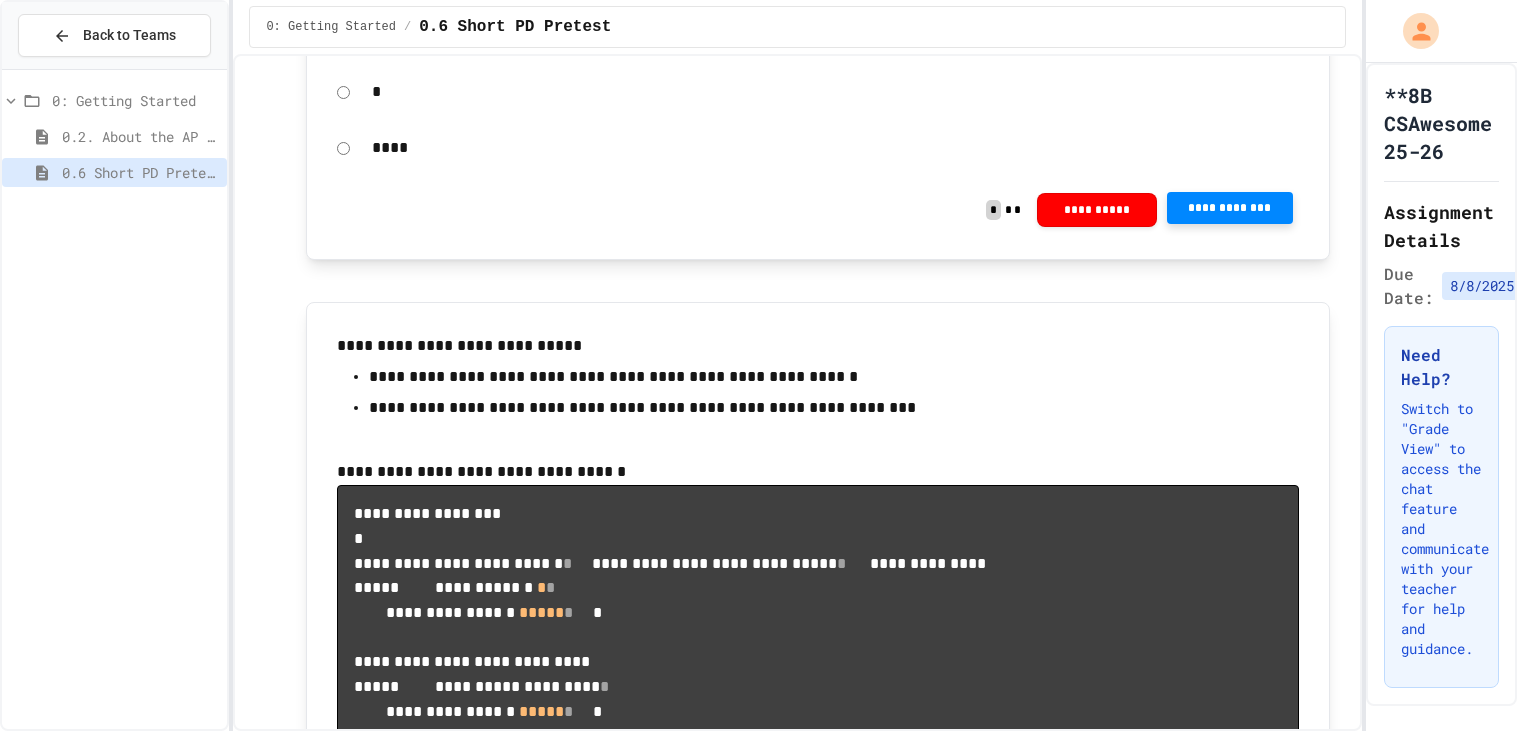 click 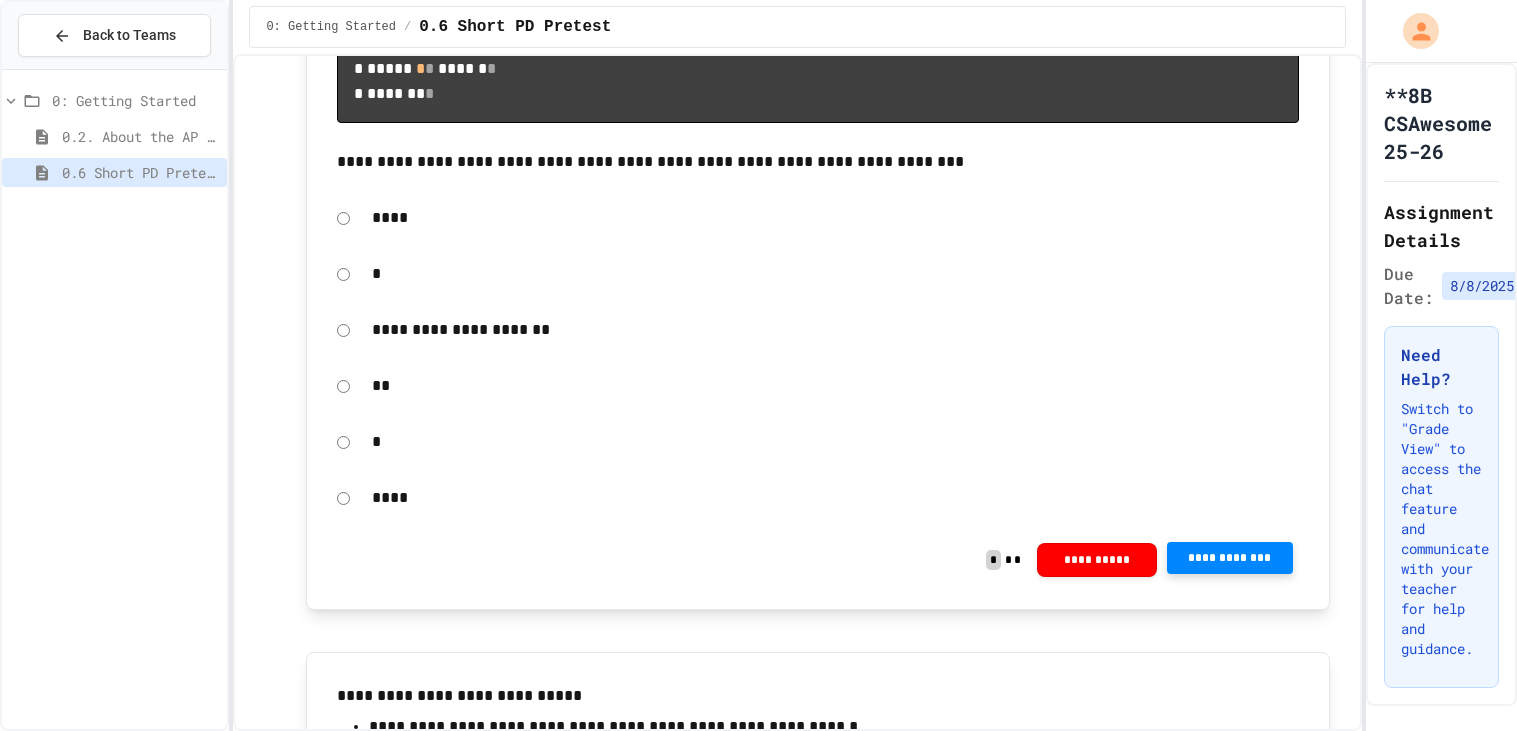 scroll, scrollTop: 1970, scrollLeft: 0, axis: vertical 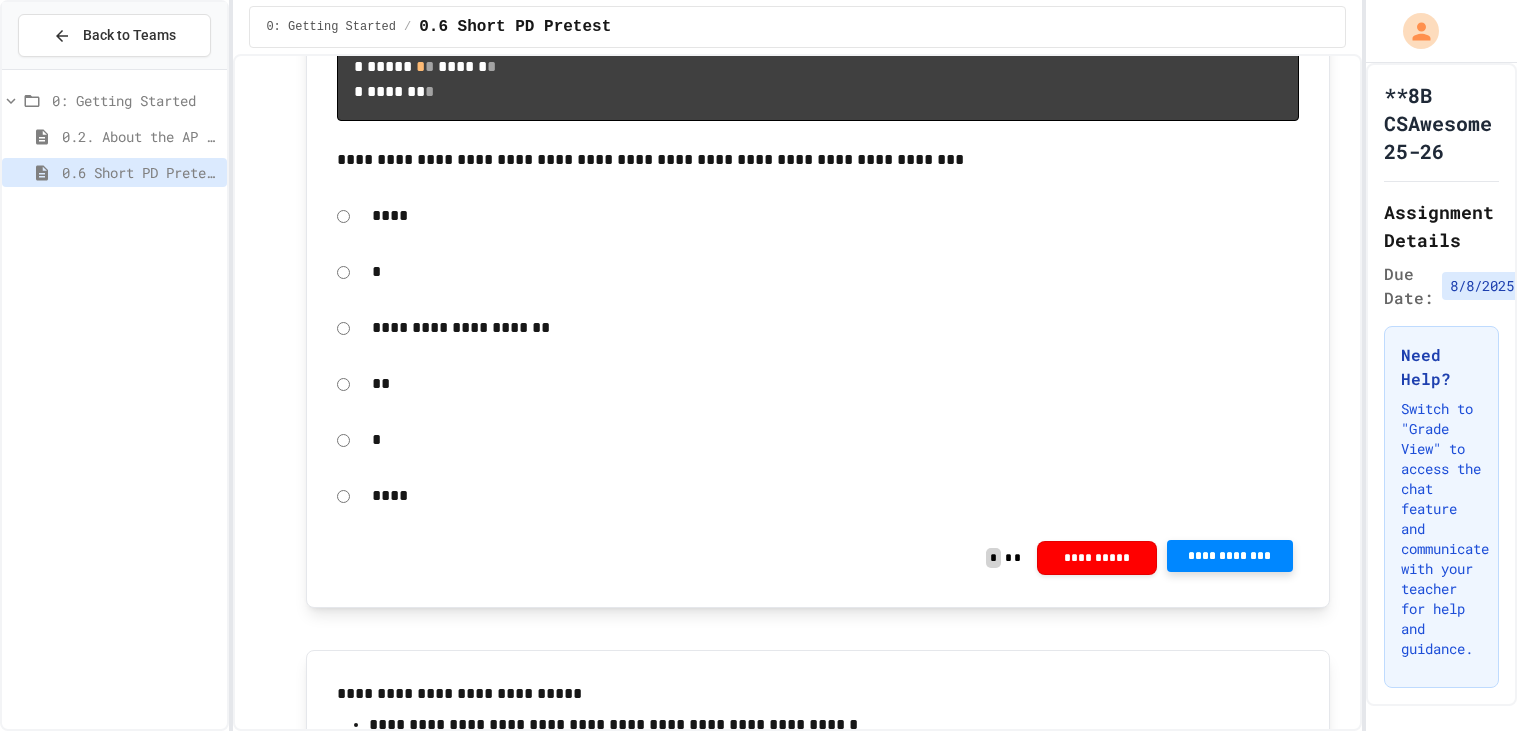 click on "**********" at bounding box center (1230, 556) 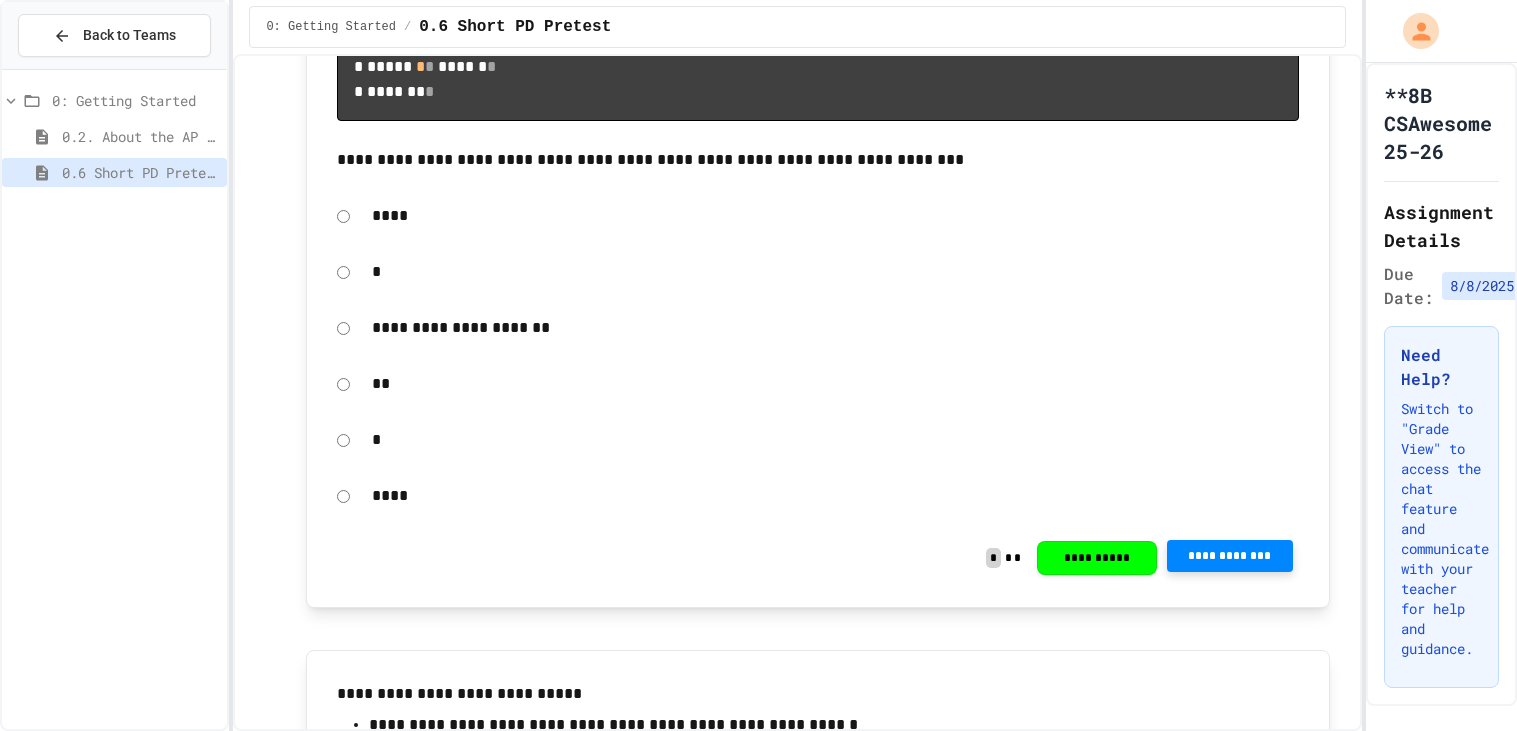 click 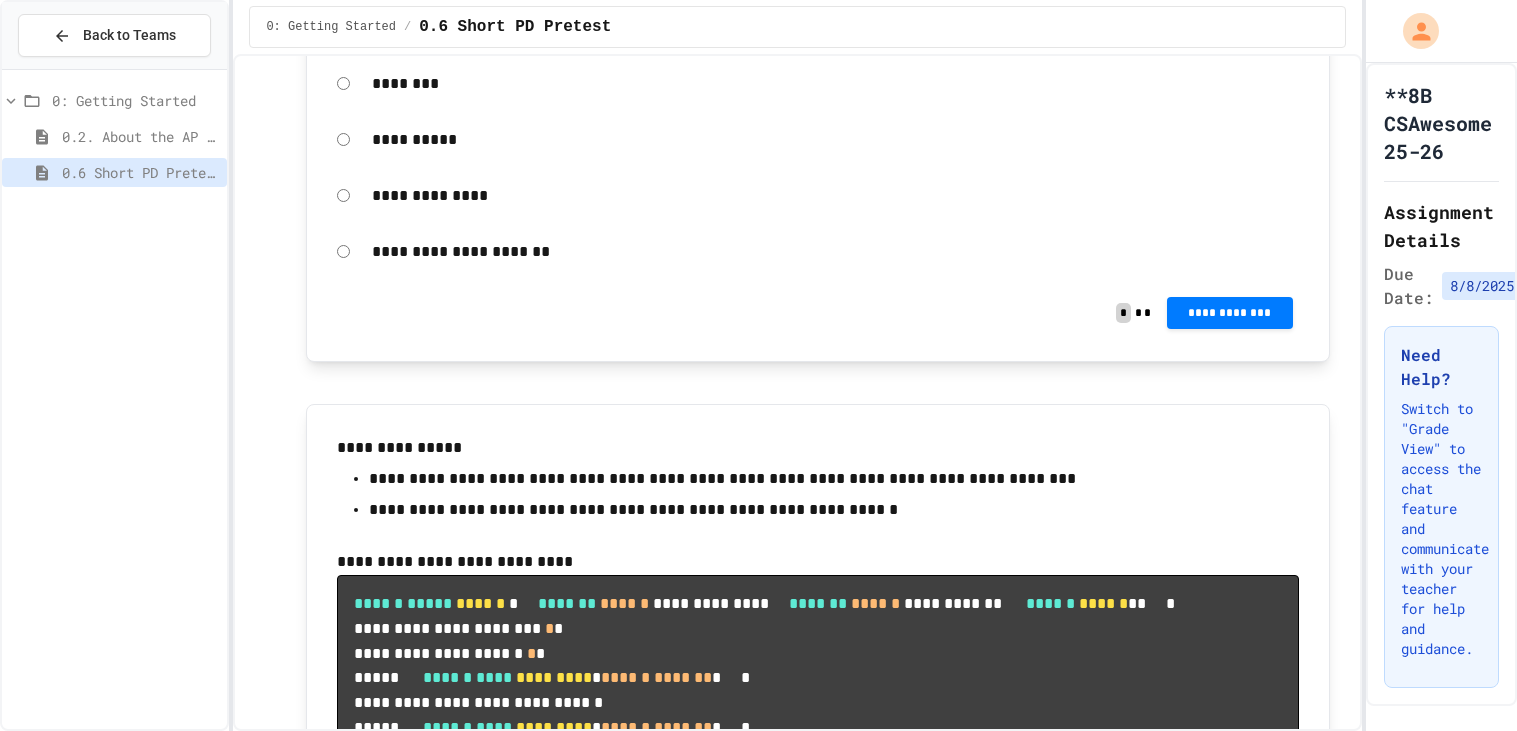 scroll, scrollTop: 3383, scrollLeft: 0, axis: vertical 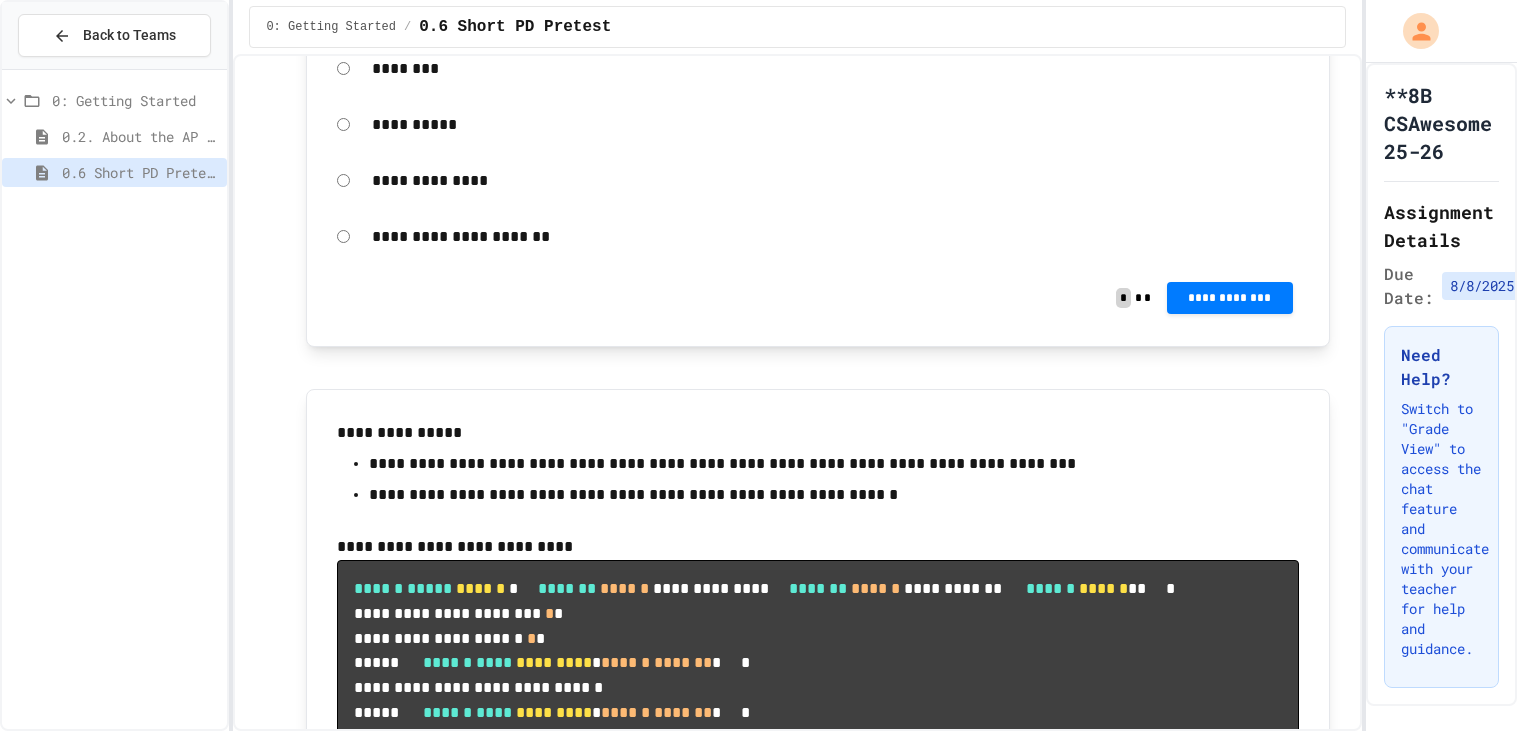 click on "**********" at bounding box center [835, 125] 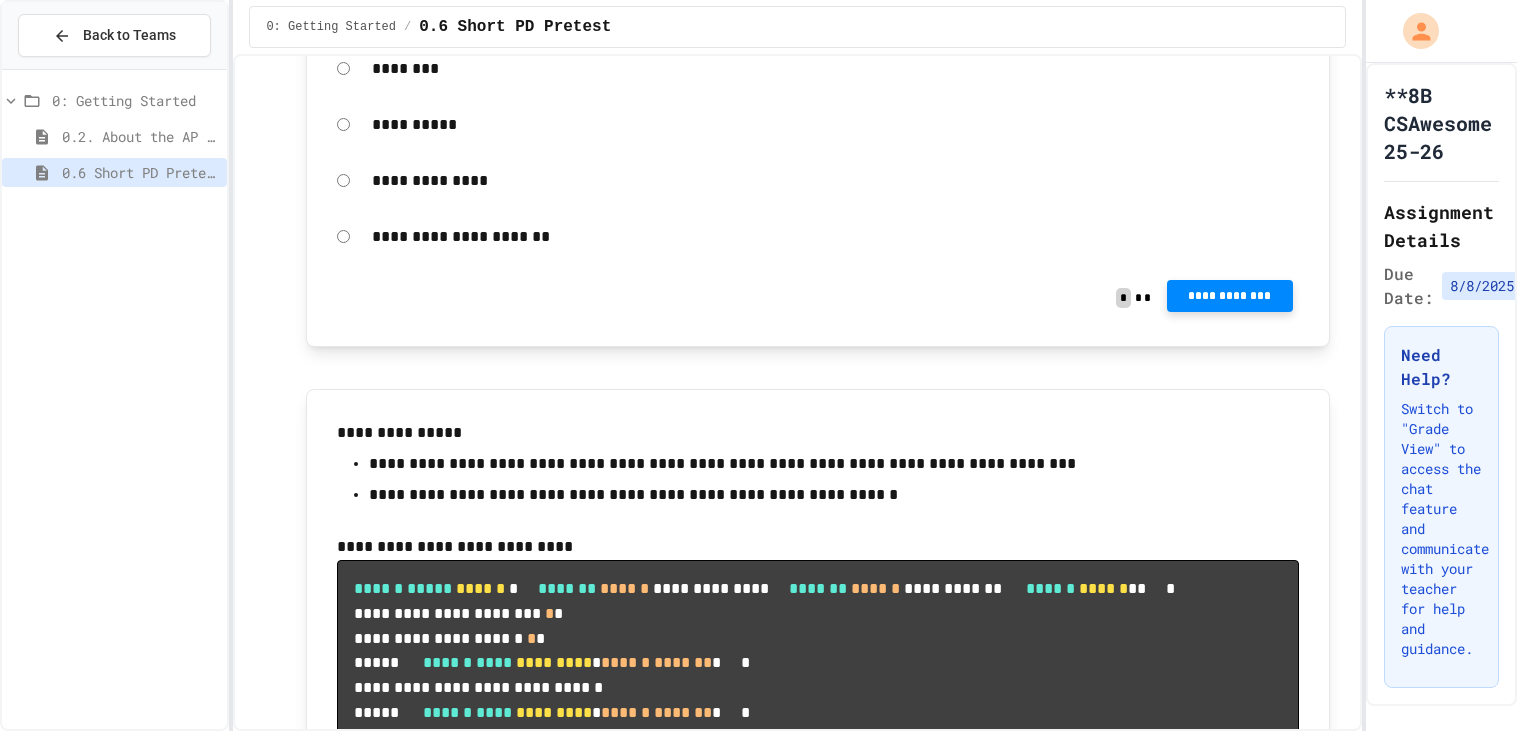 click on "**********" at bounding box center [1230, 296] 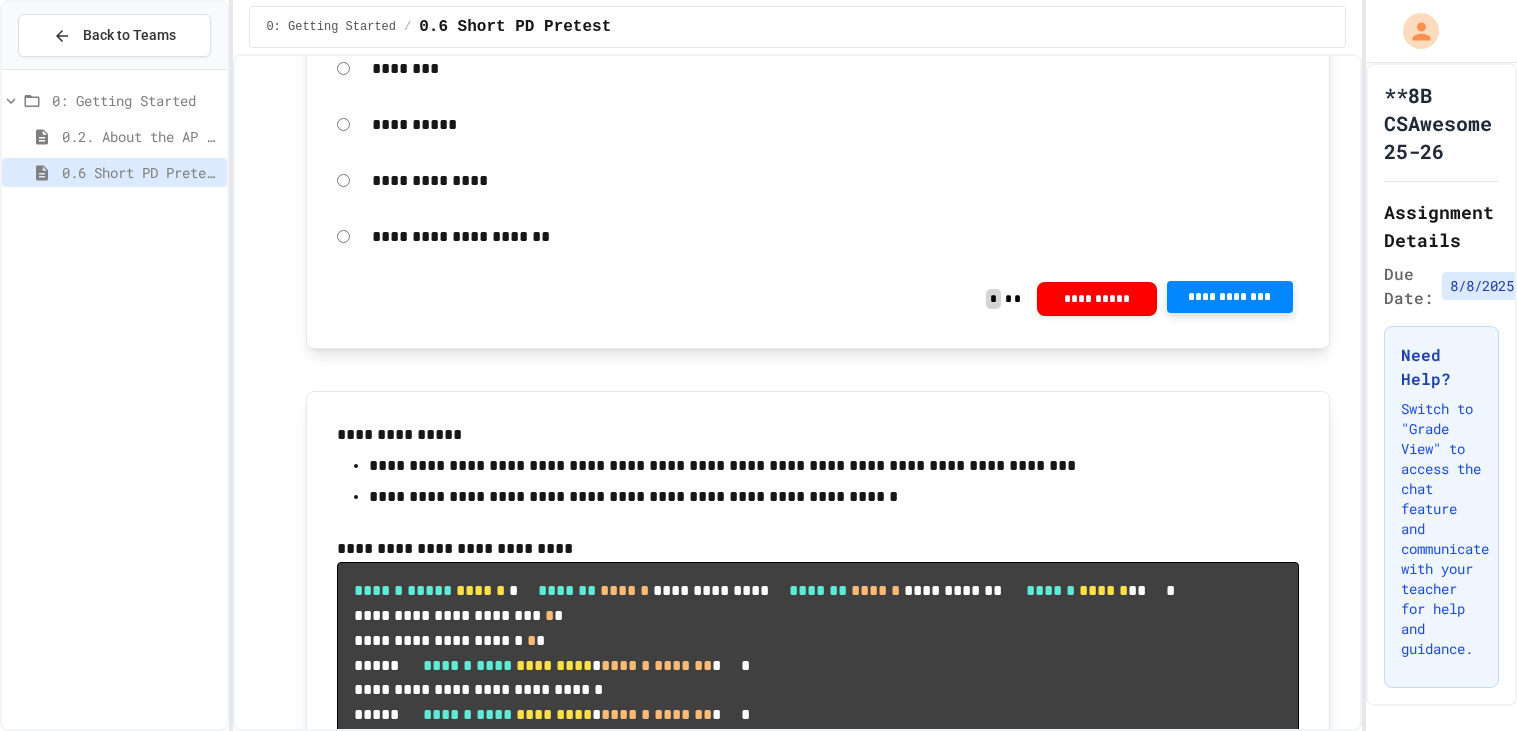 click 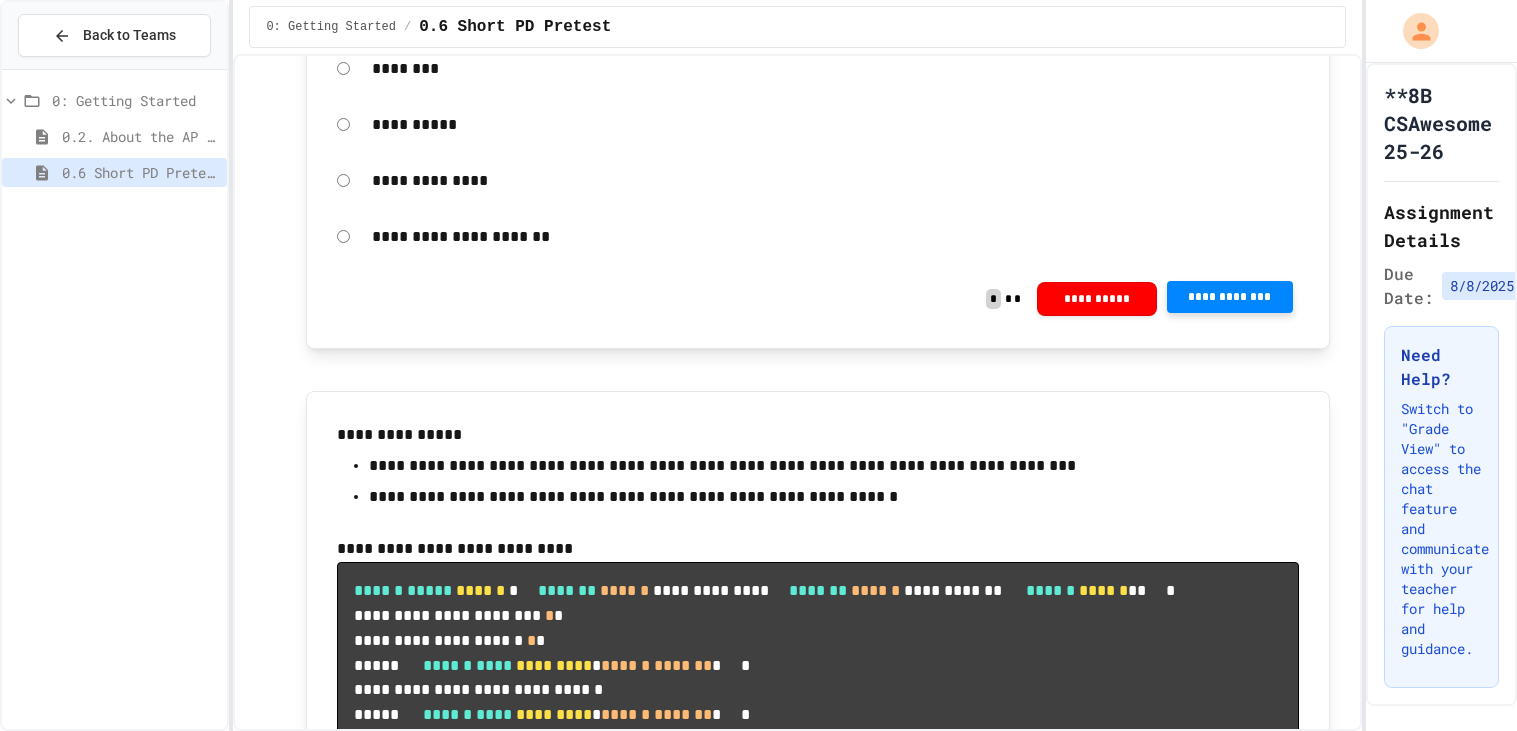 click on "**********" at bounding box center (1230, 297) 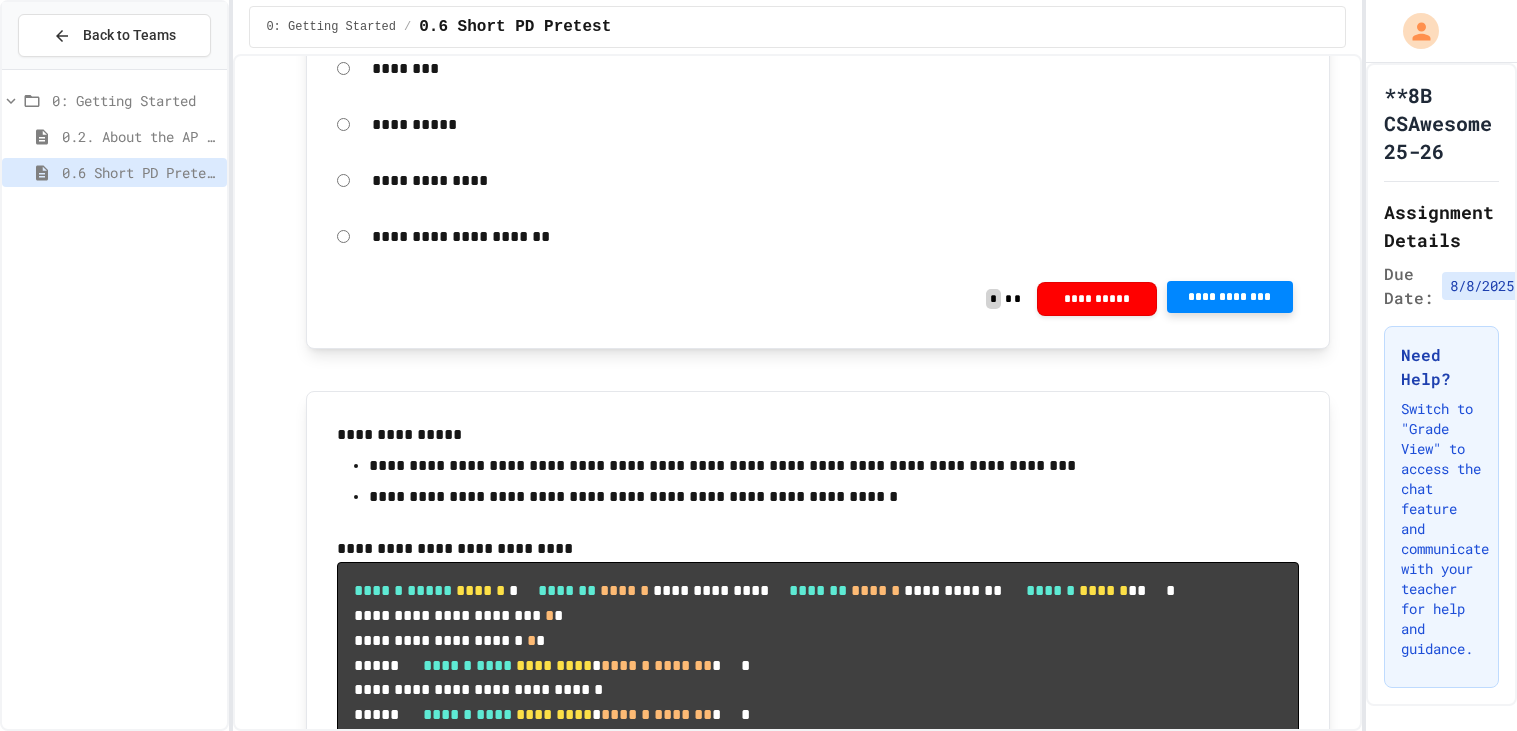 click 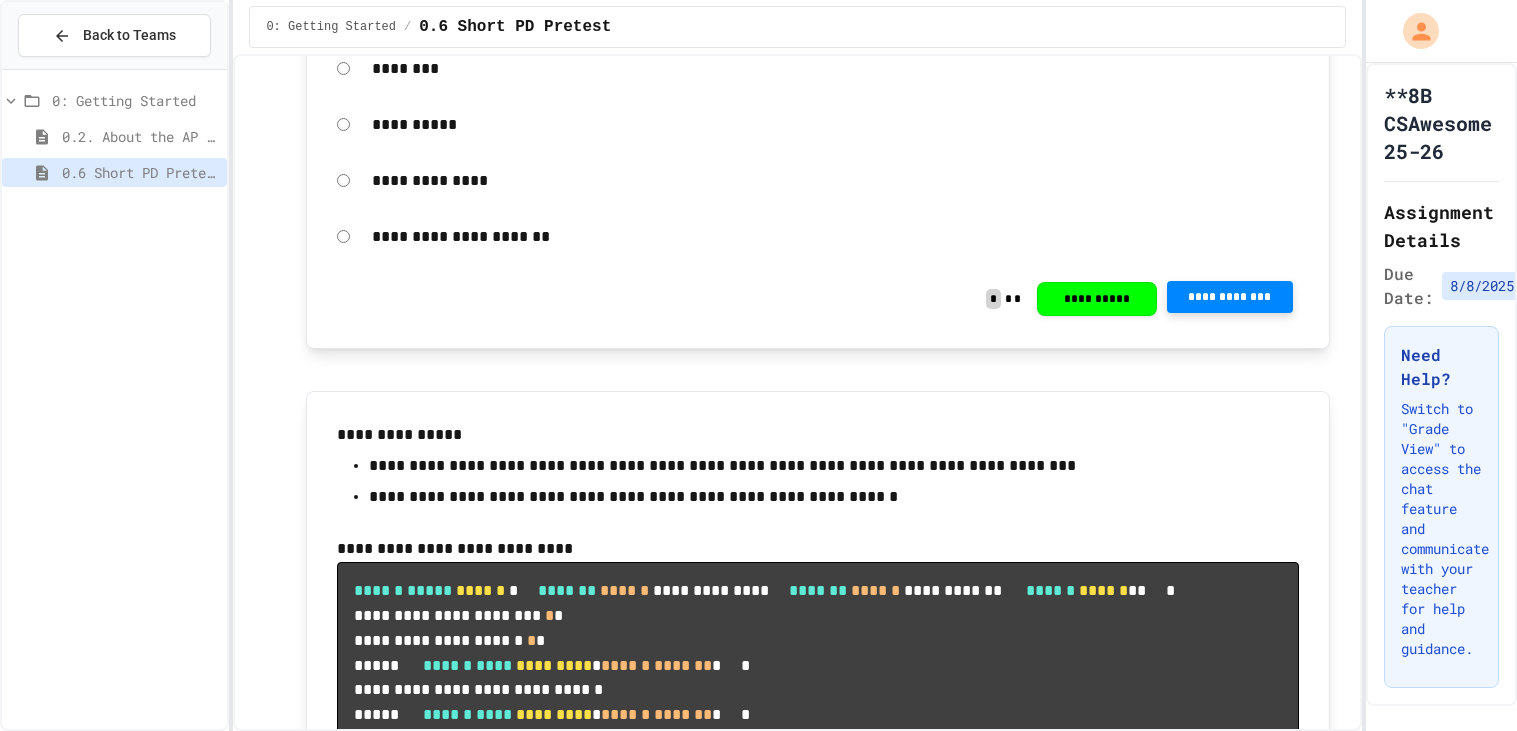 click 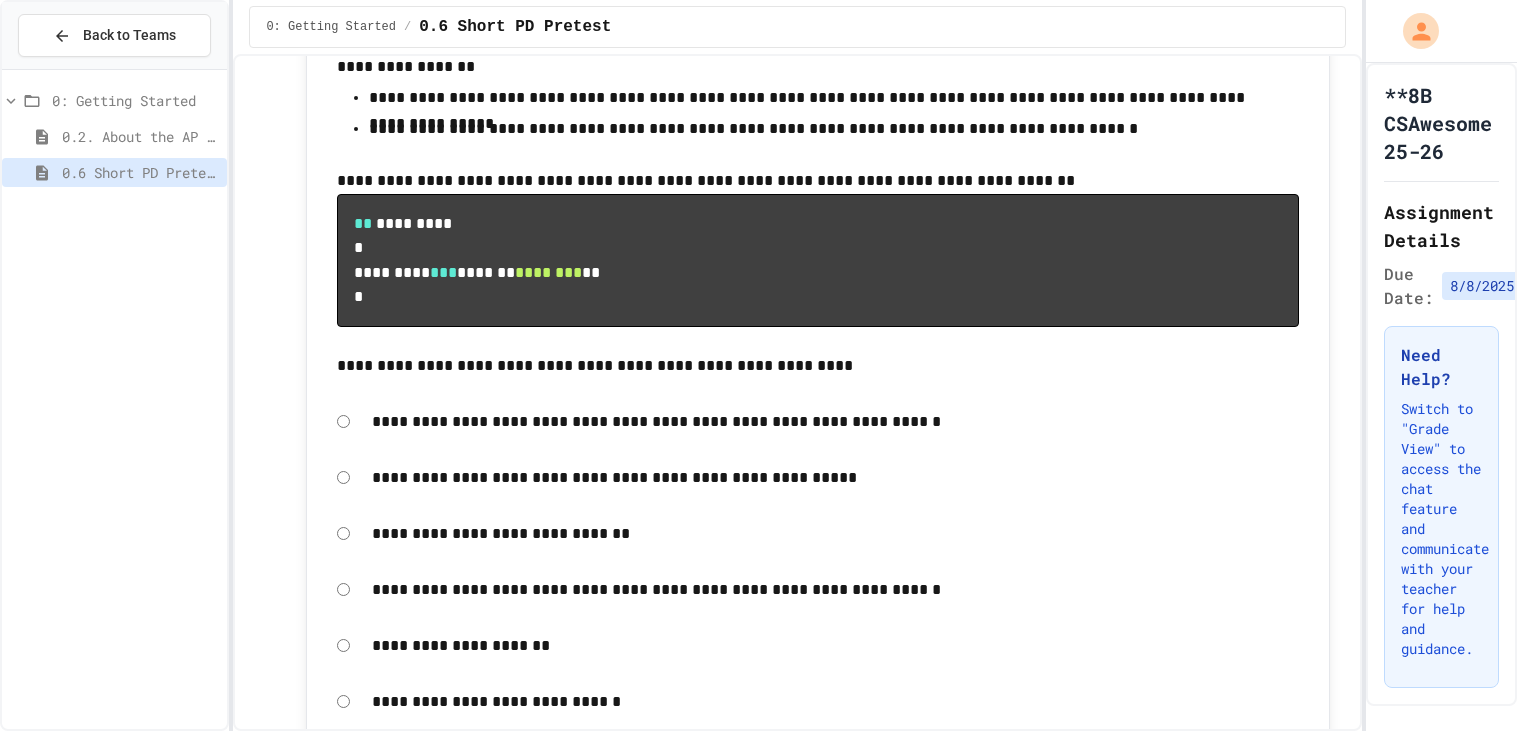 scroll, scrollTop: 4871, scrollLeft: 0, axis: vertical 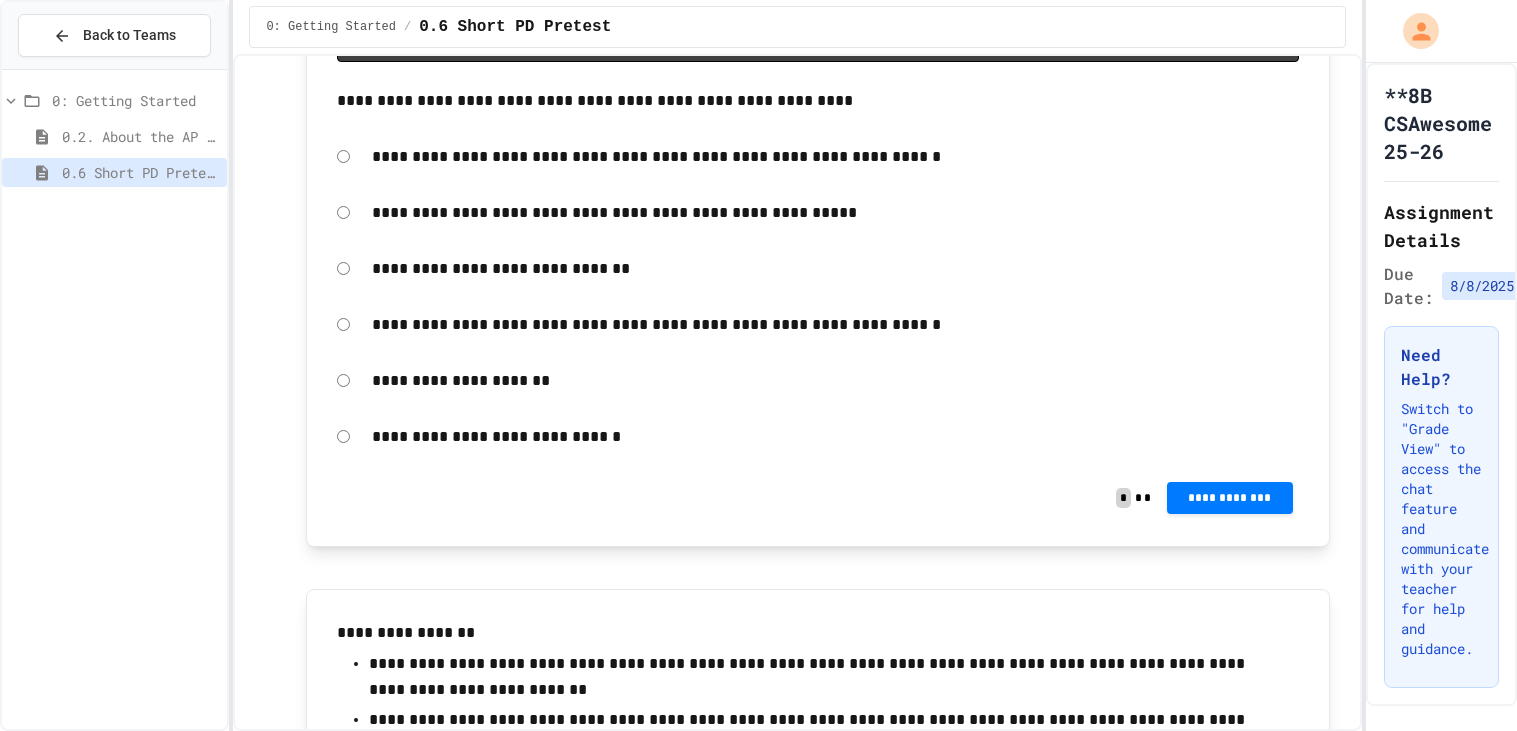 click on "**********" at bounding box center [1230, -333] 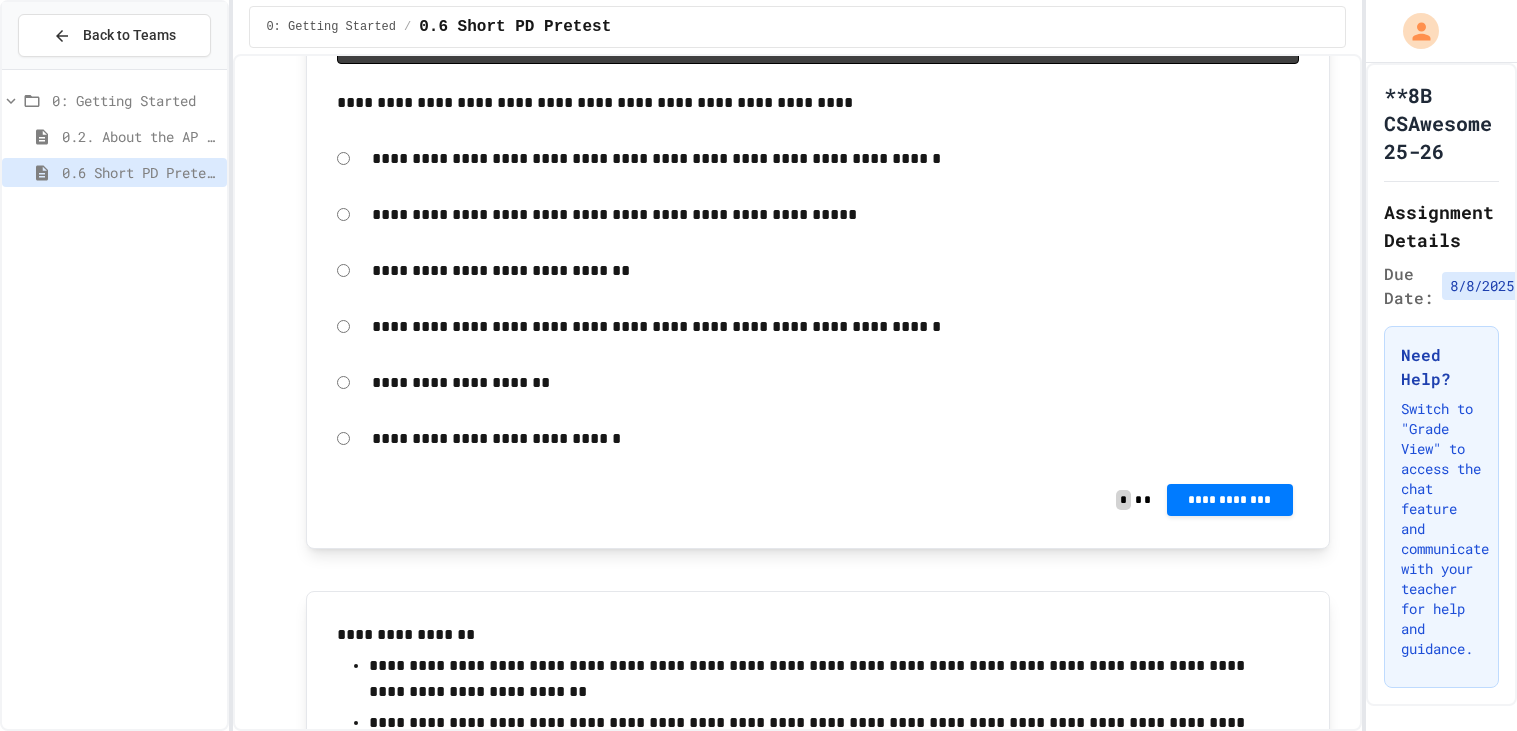 click on "Score 0 / 1 0 %" at bounding box center (758, 876) 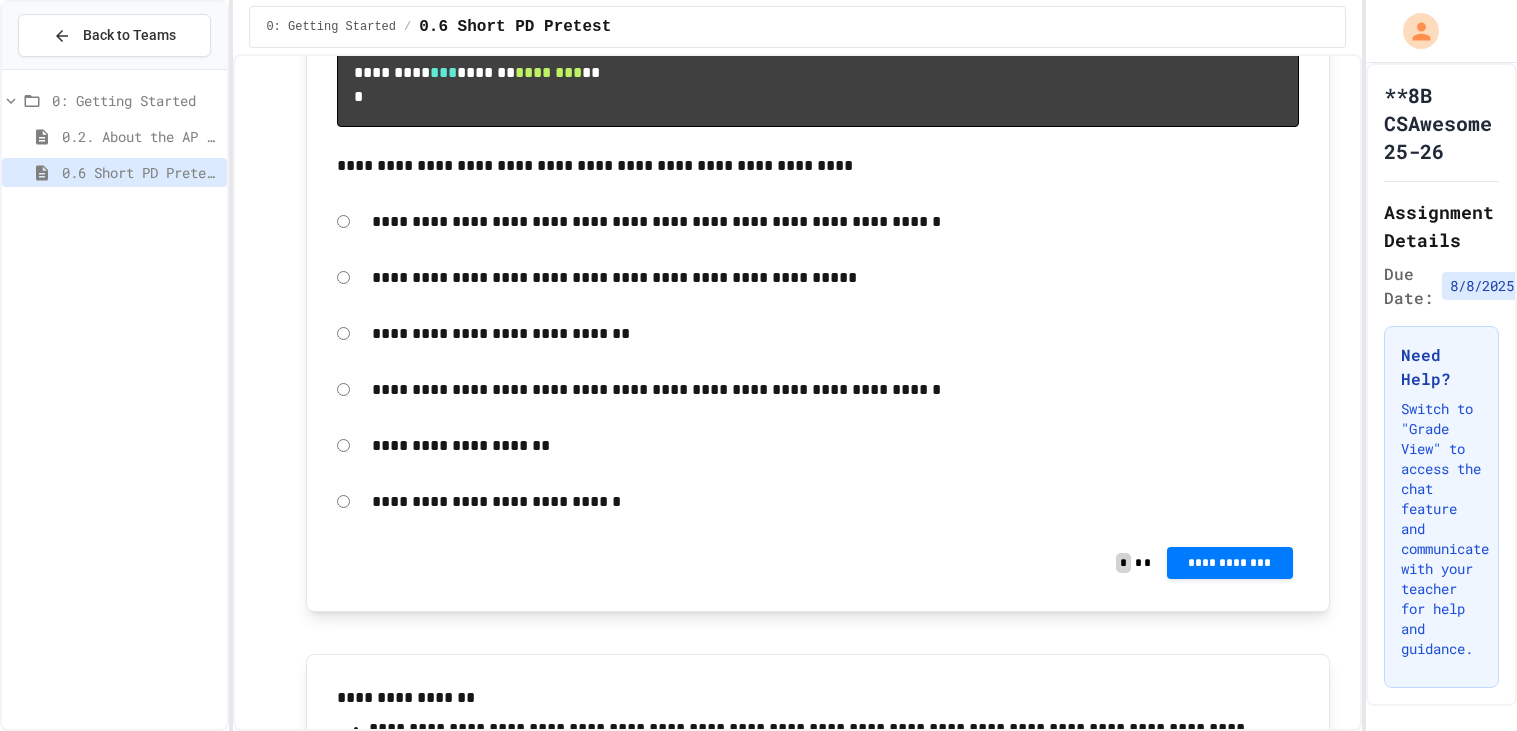scroll, scrollTop: 5056, scrollLeft: 0, axis: vertical 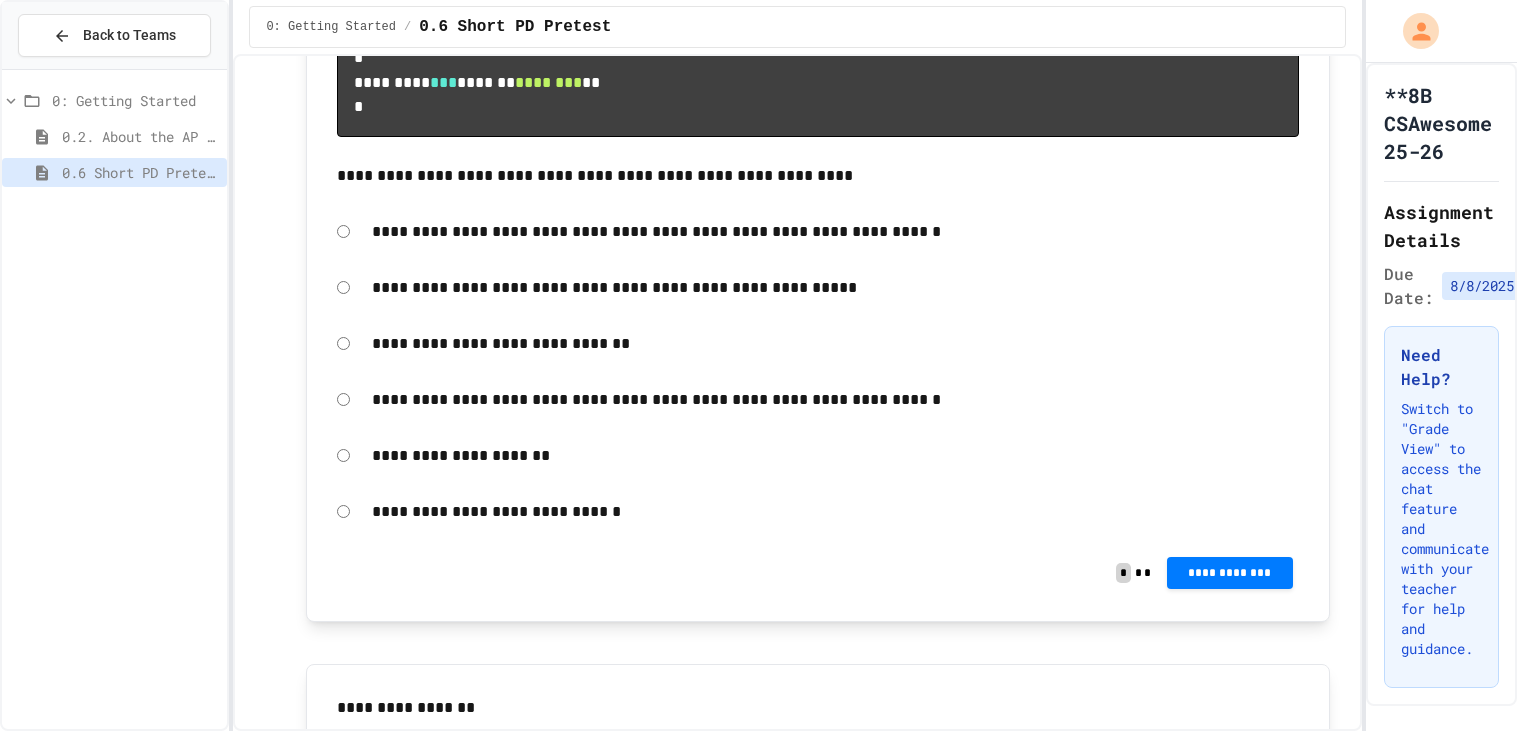 click on "**********" at bounding box center [818, -433] 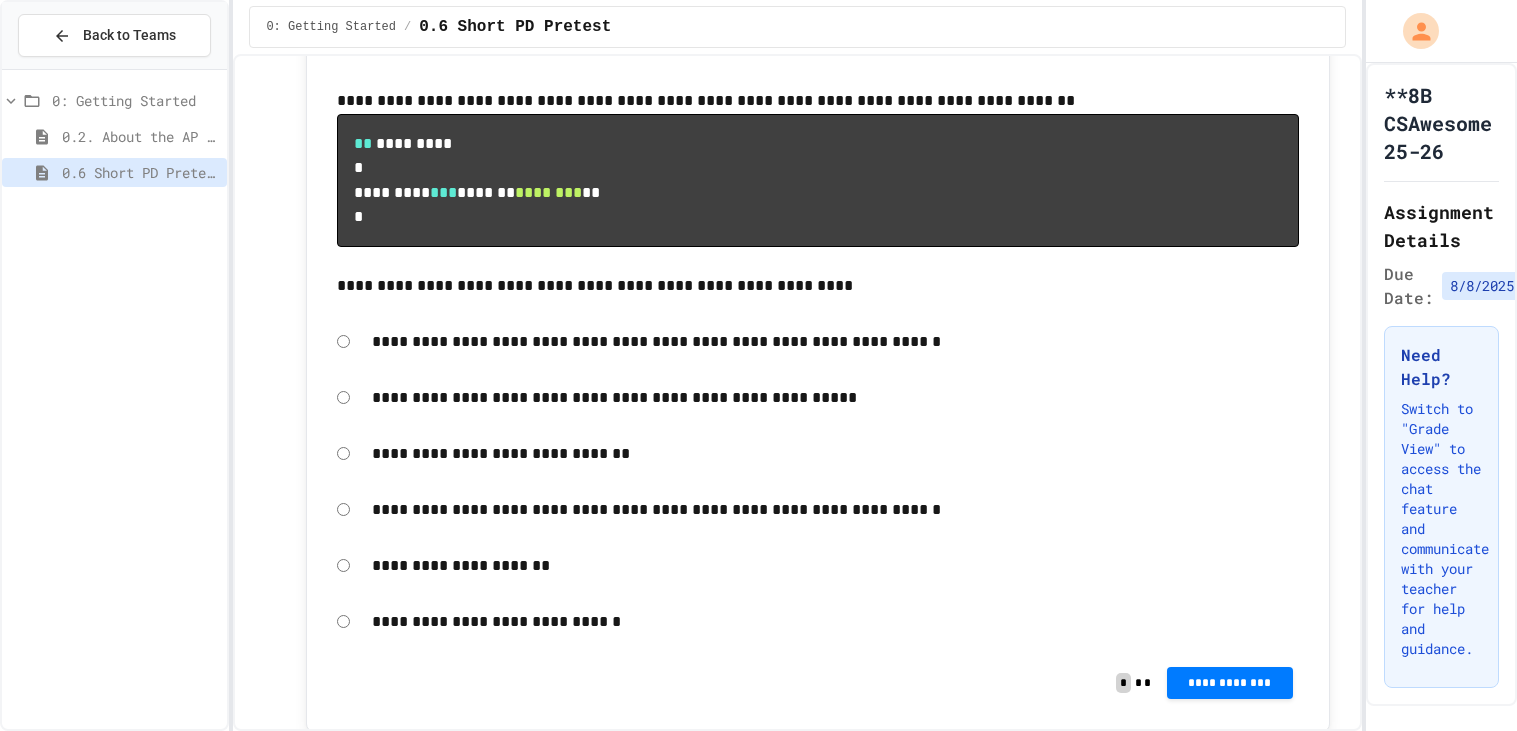 scroll, scrollTop: 4968, scrollLeft: 0, axis: vertical 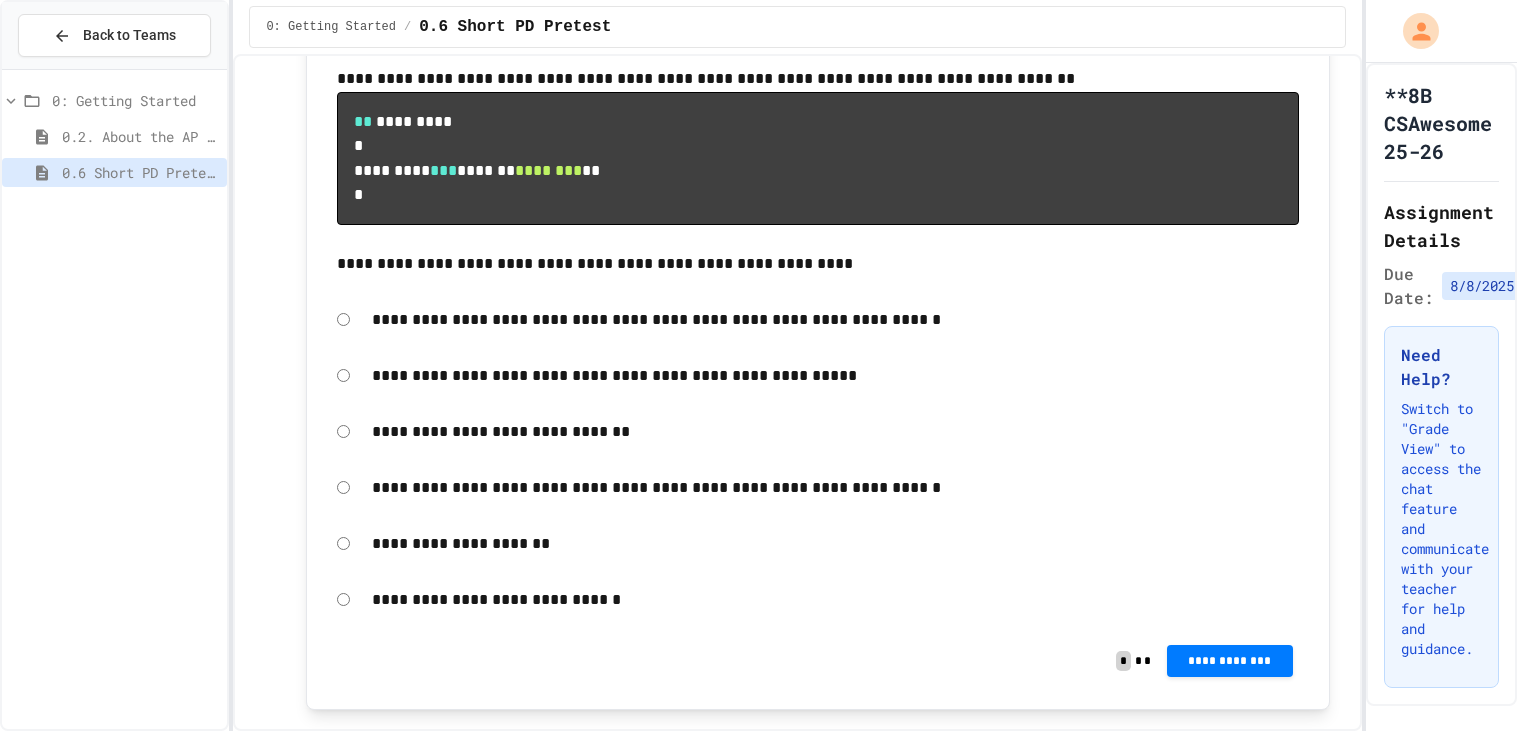 click on "**********" at bounding box center [835, -233] 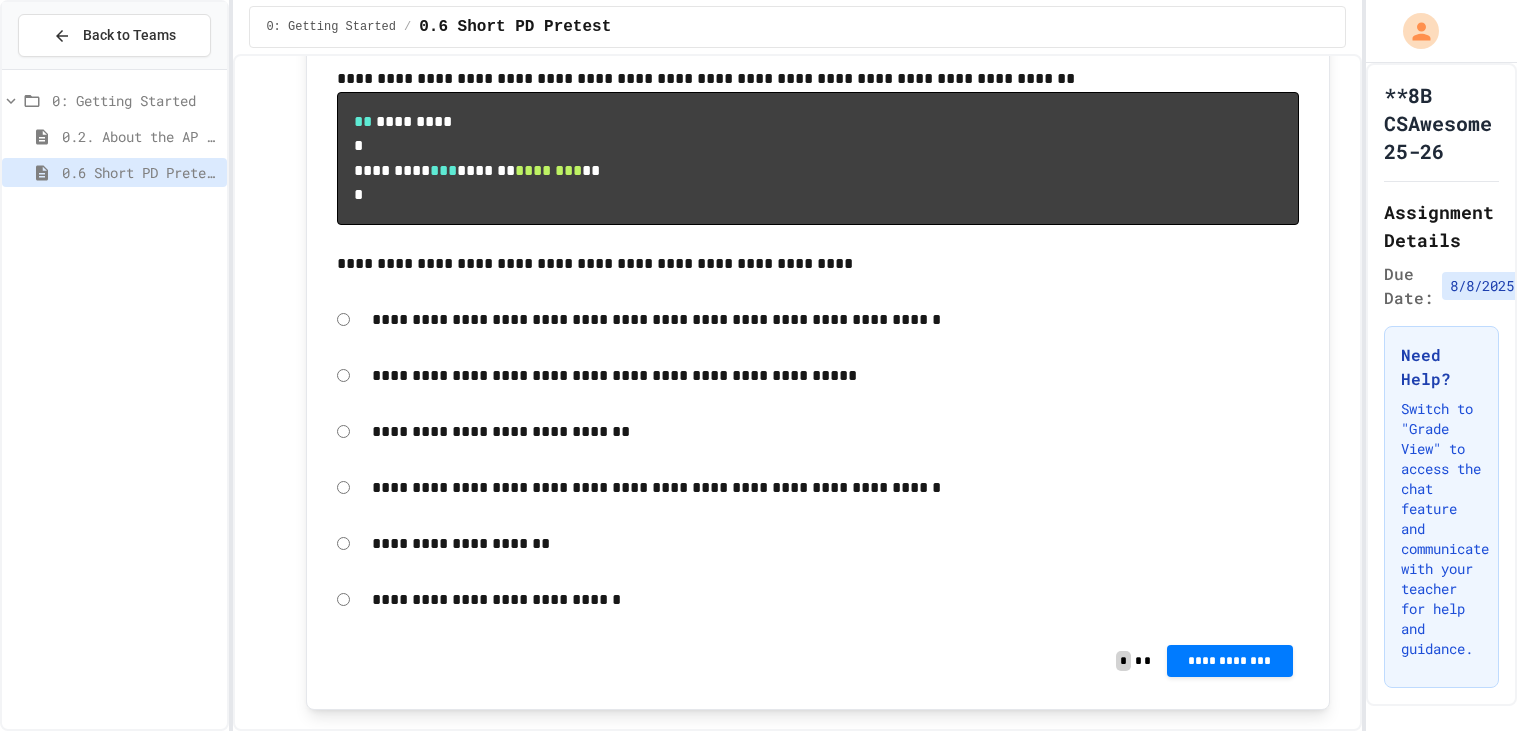click on "**********" at bounding box center [835, -233] 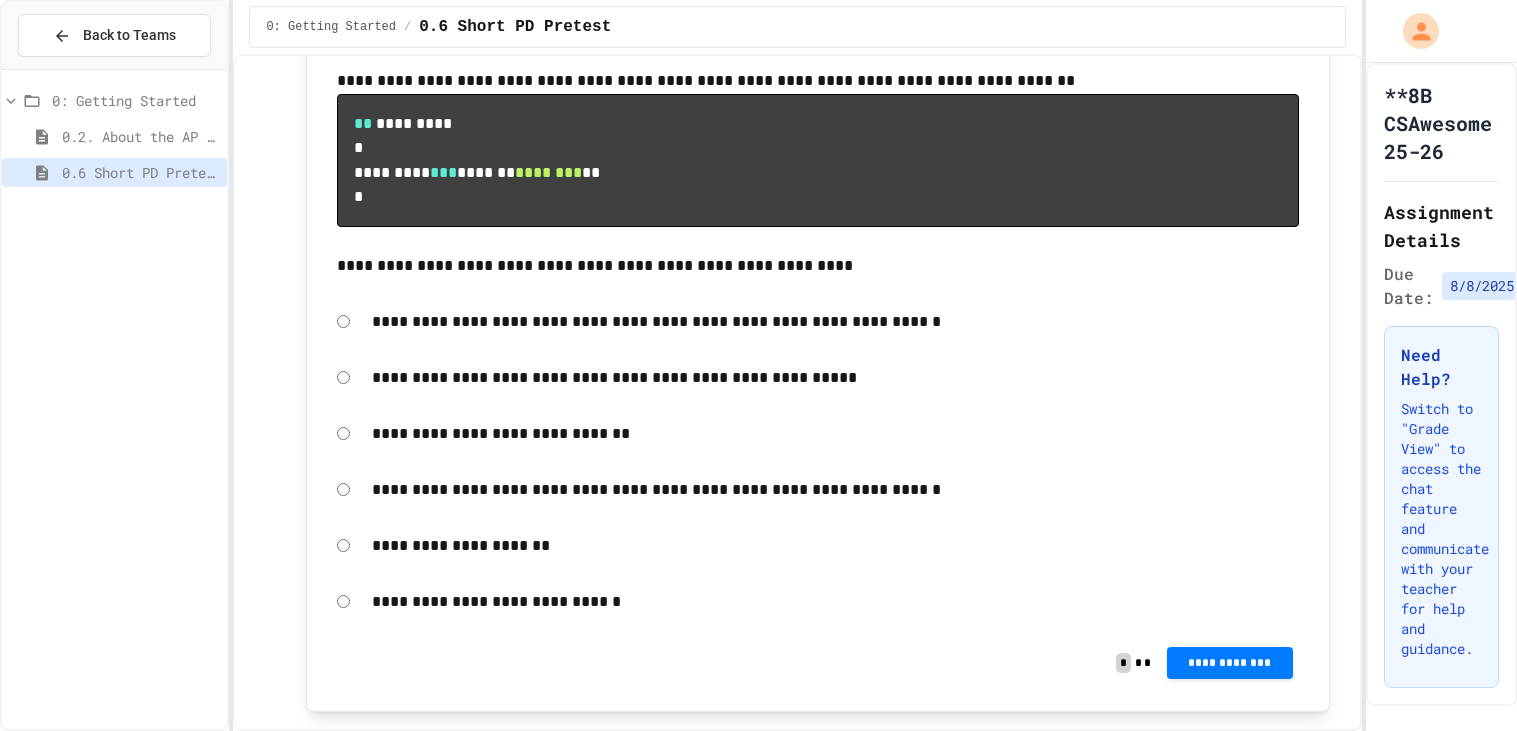 click on "Grading submission ..." at bounding box center [758, 803] 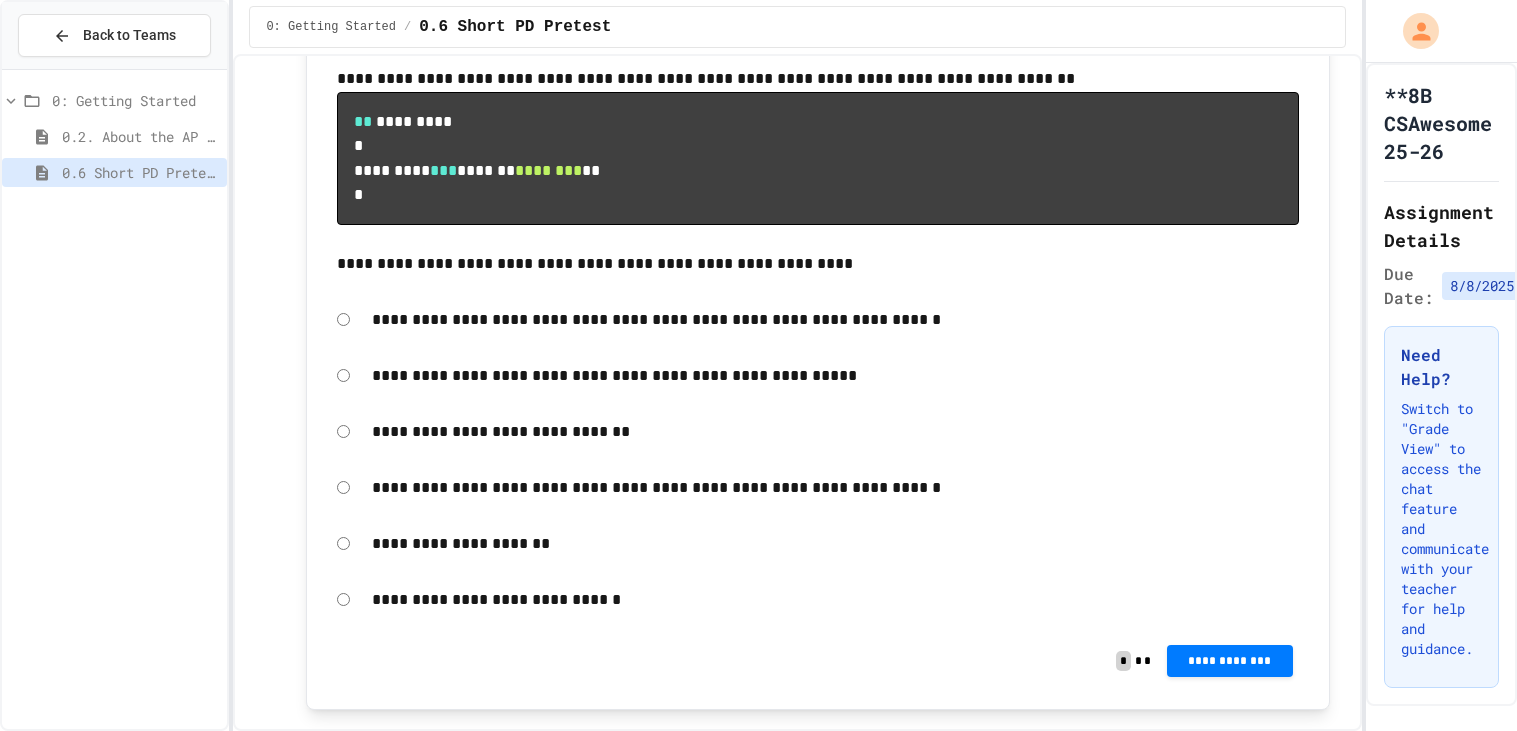 click 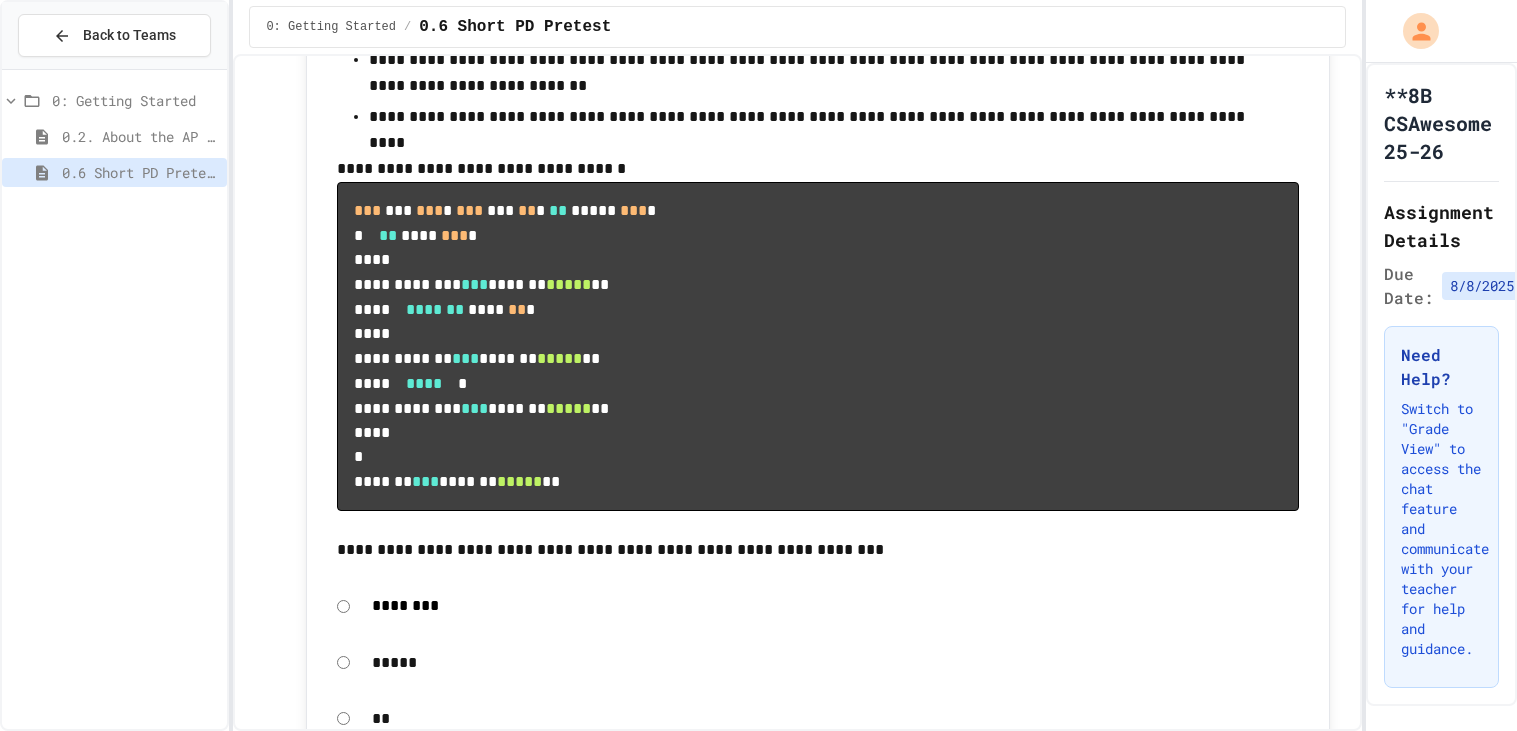 scroll, scrollTop: 5739, scrollLeft: 0, axis: vertical 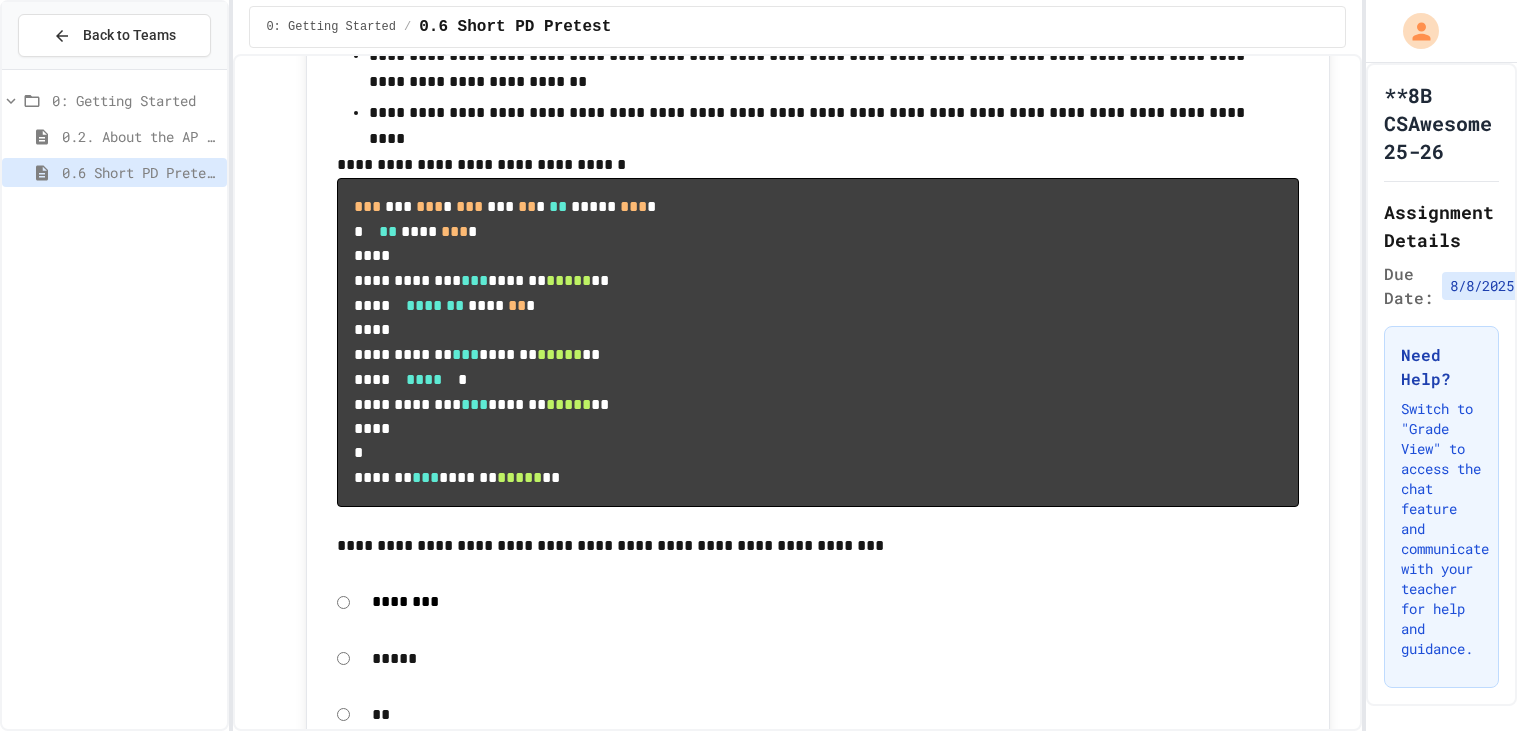 click on "**********" at bounding box center (1230, -112) 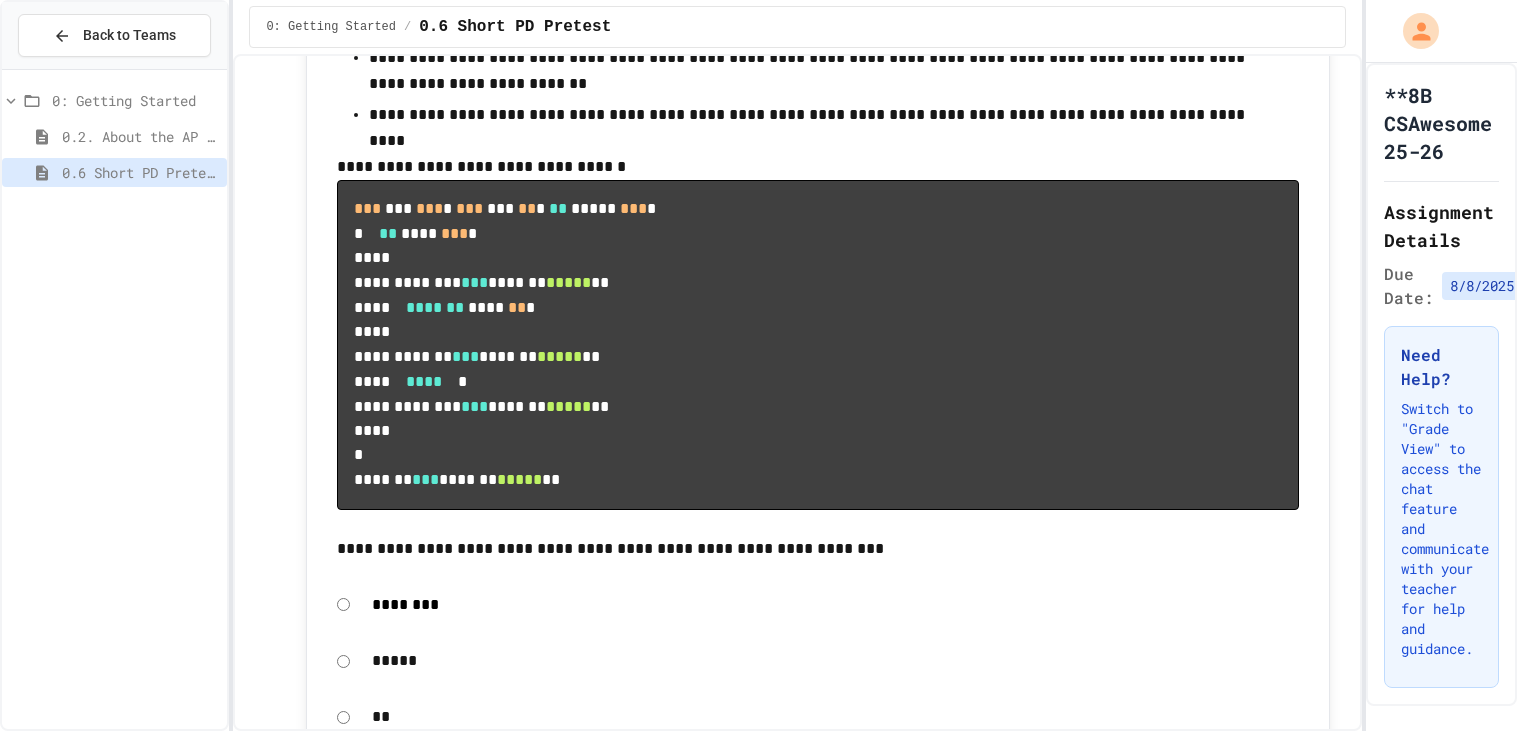 click 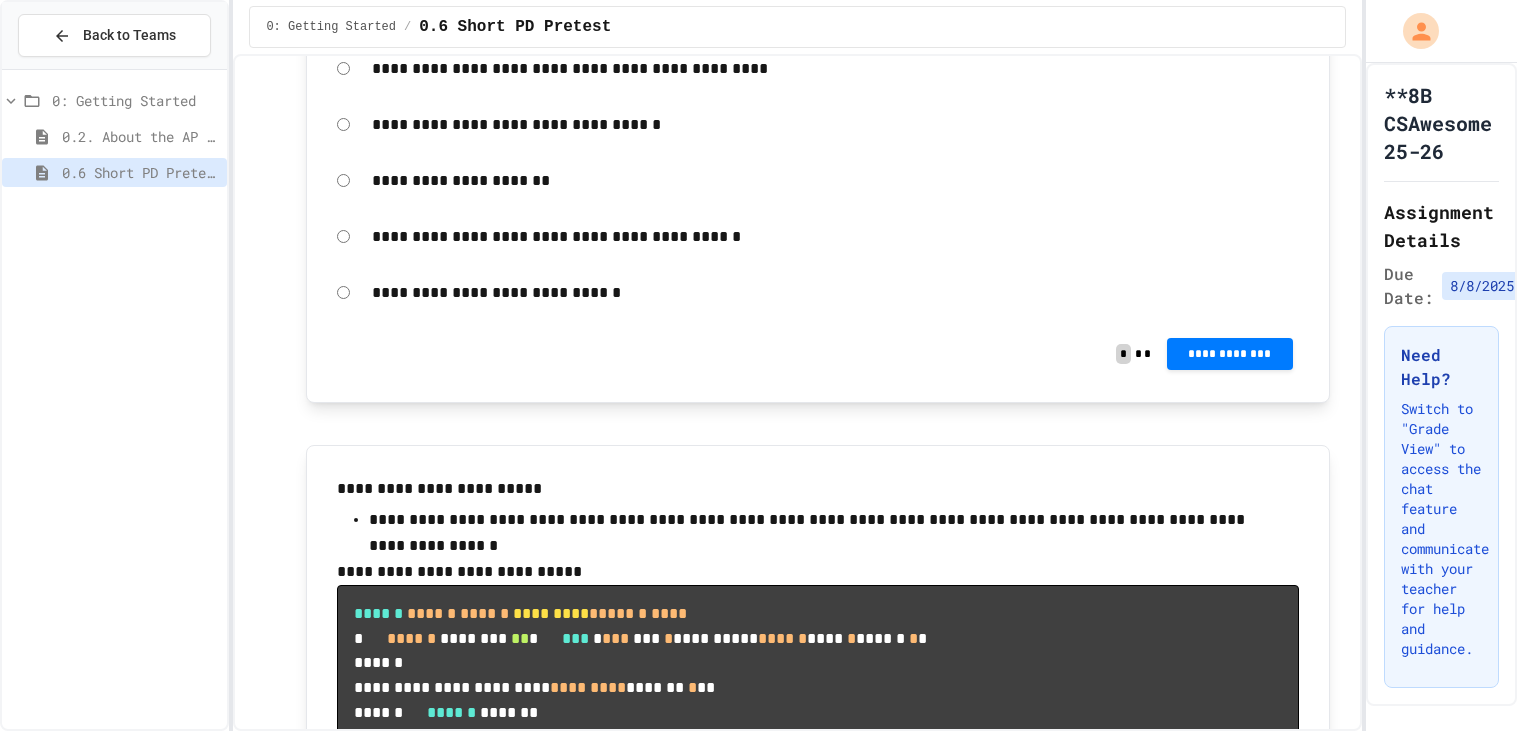 scroll, scrollTop: 7158, scrollLeft: 0, axis: vertical 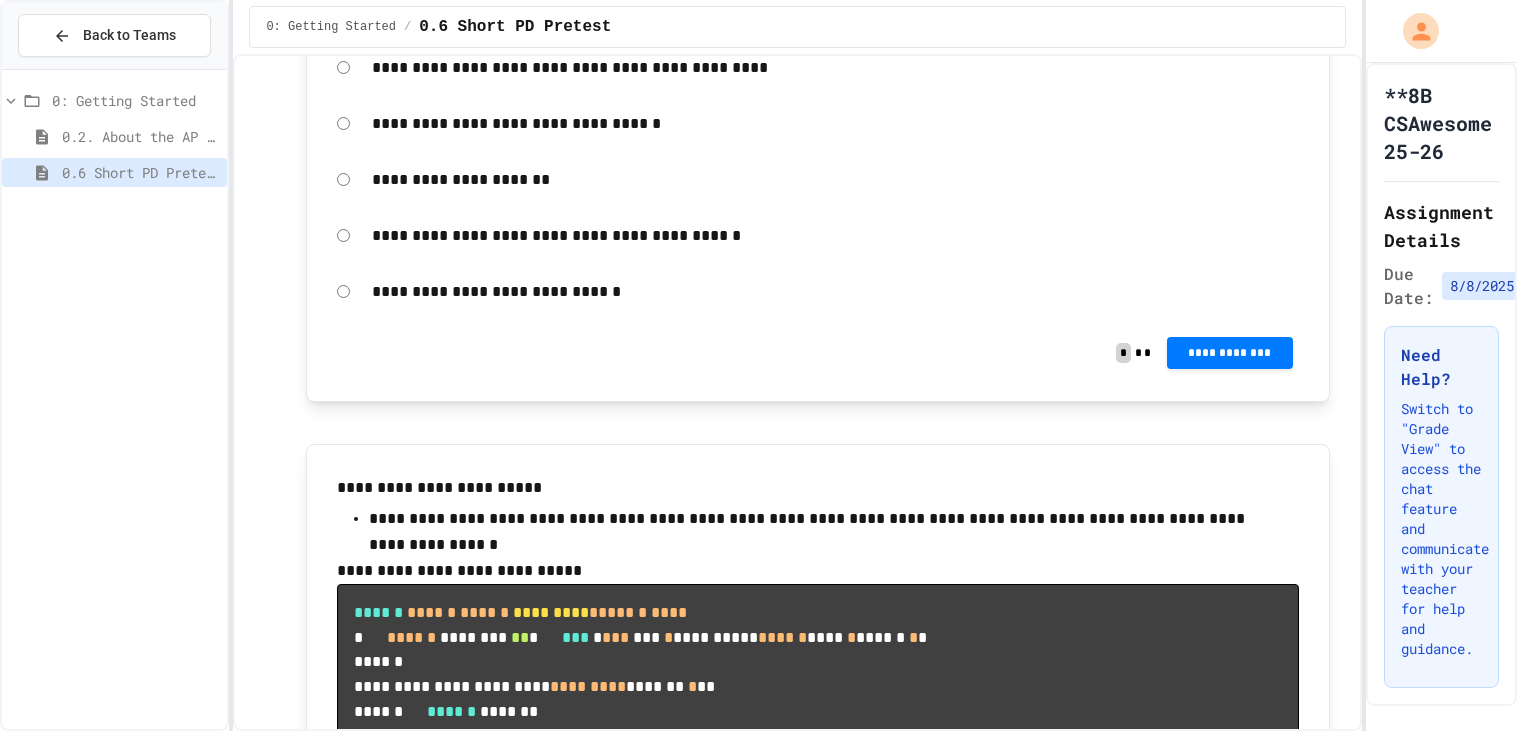 click on "**********" at bounding box center [1230, -474] 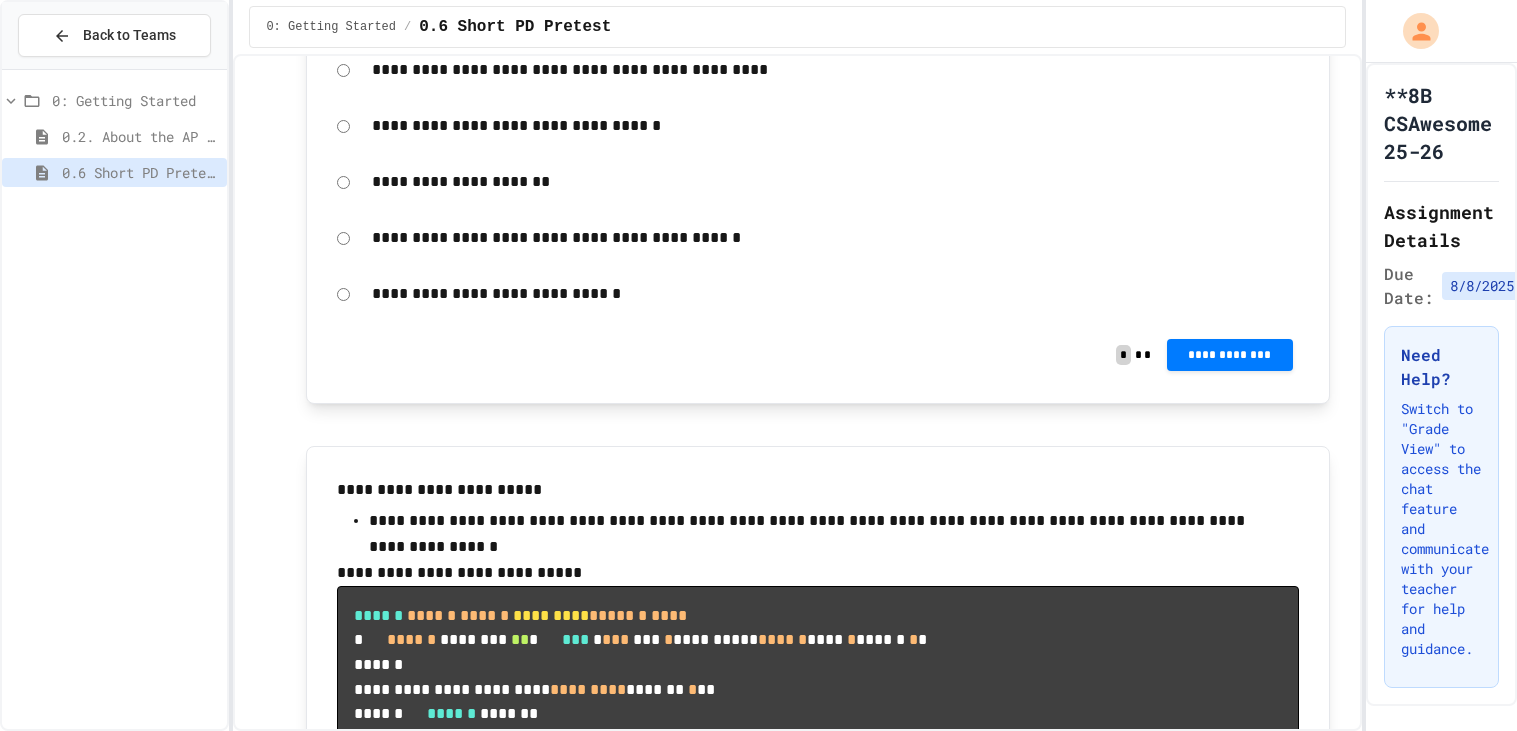 click on "Score 1 / 1 100 %" at bounding box center (758, 876) 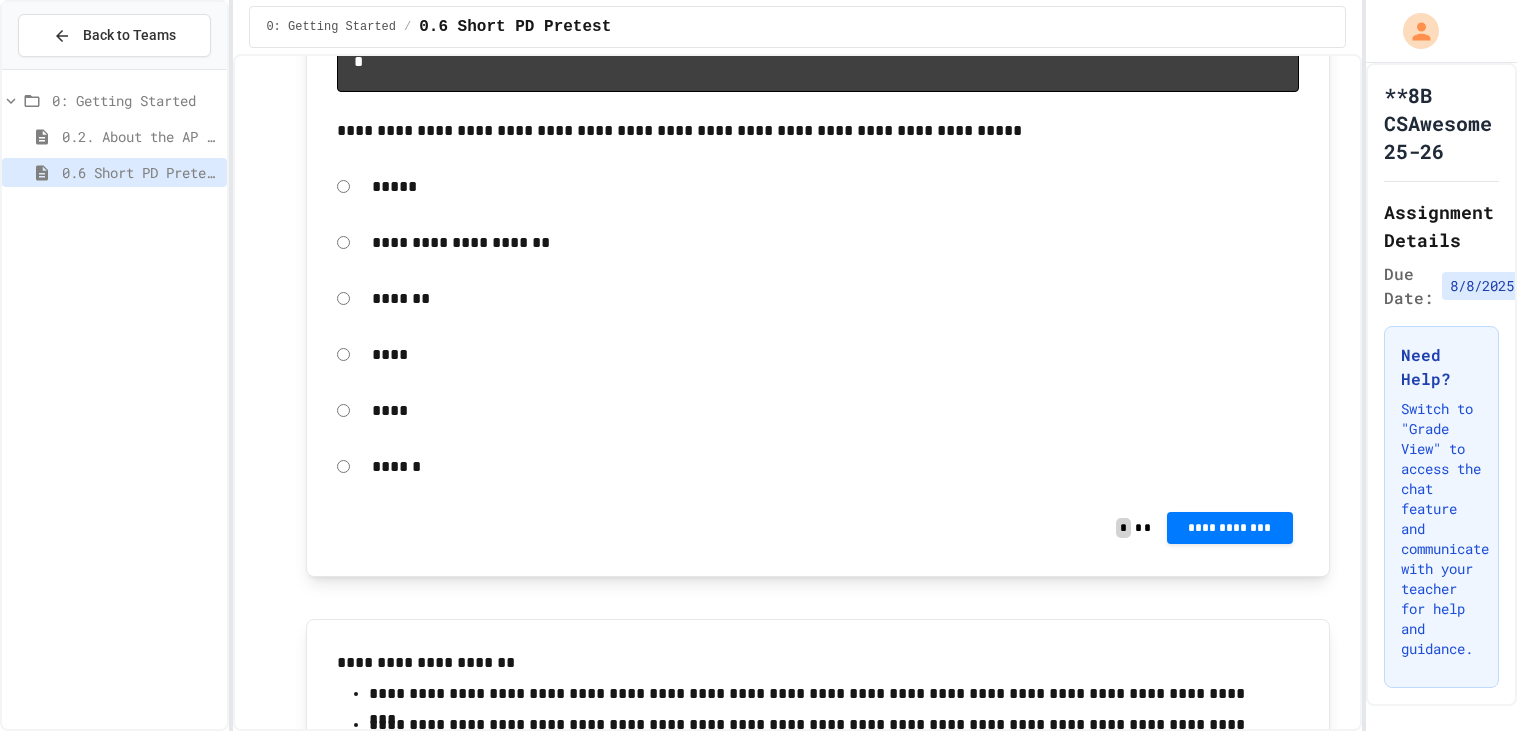 scroll, scrollTop: 7835, scrollLeft: 0, axis: vertical 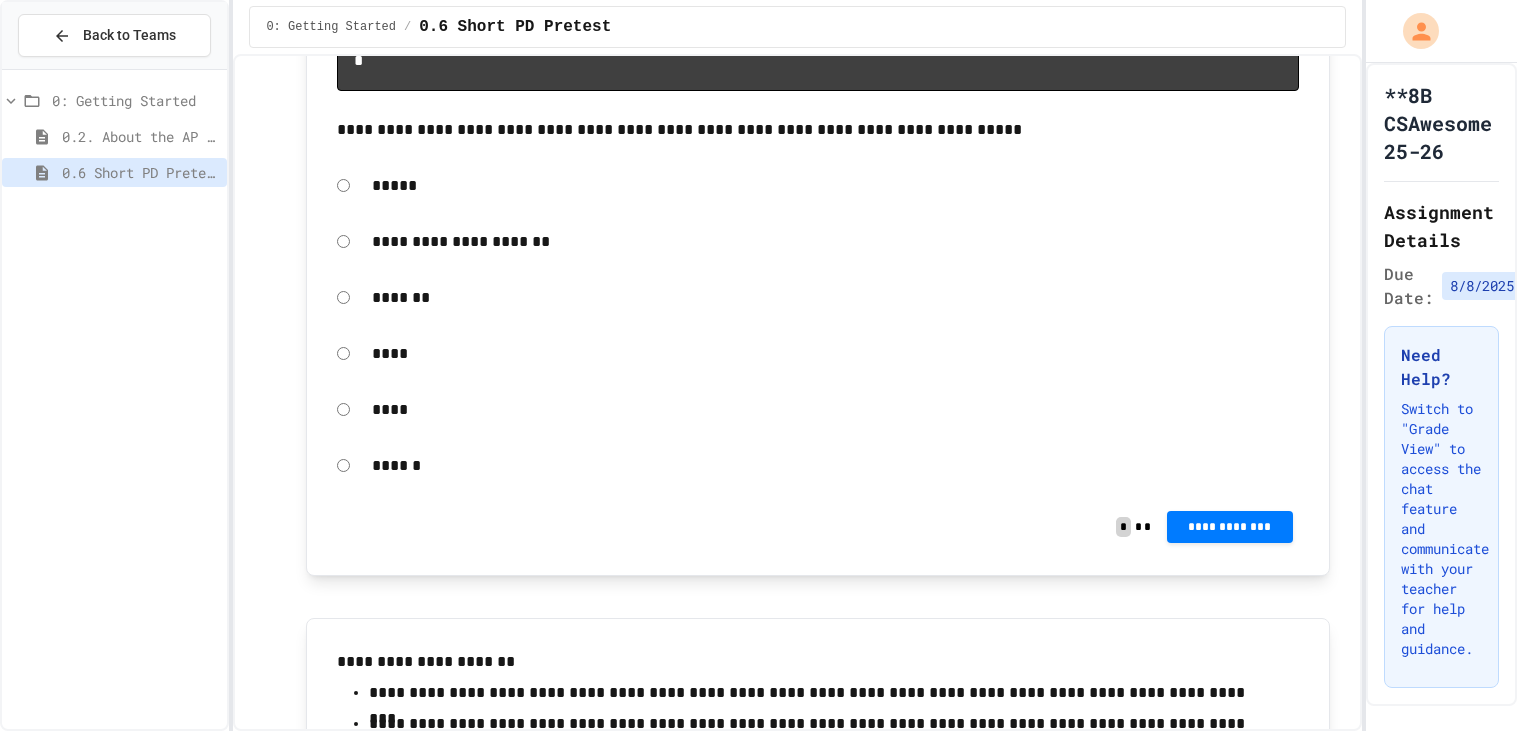 click on "**********" at bounding box center (818, -663) 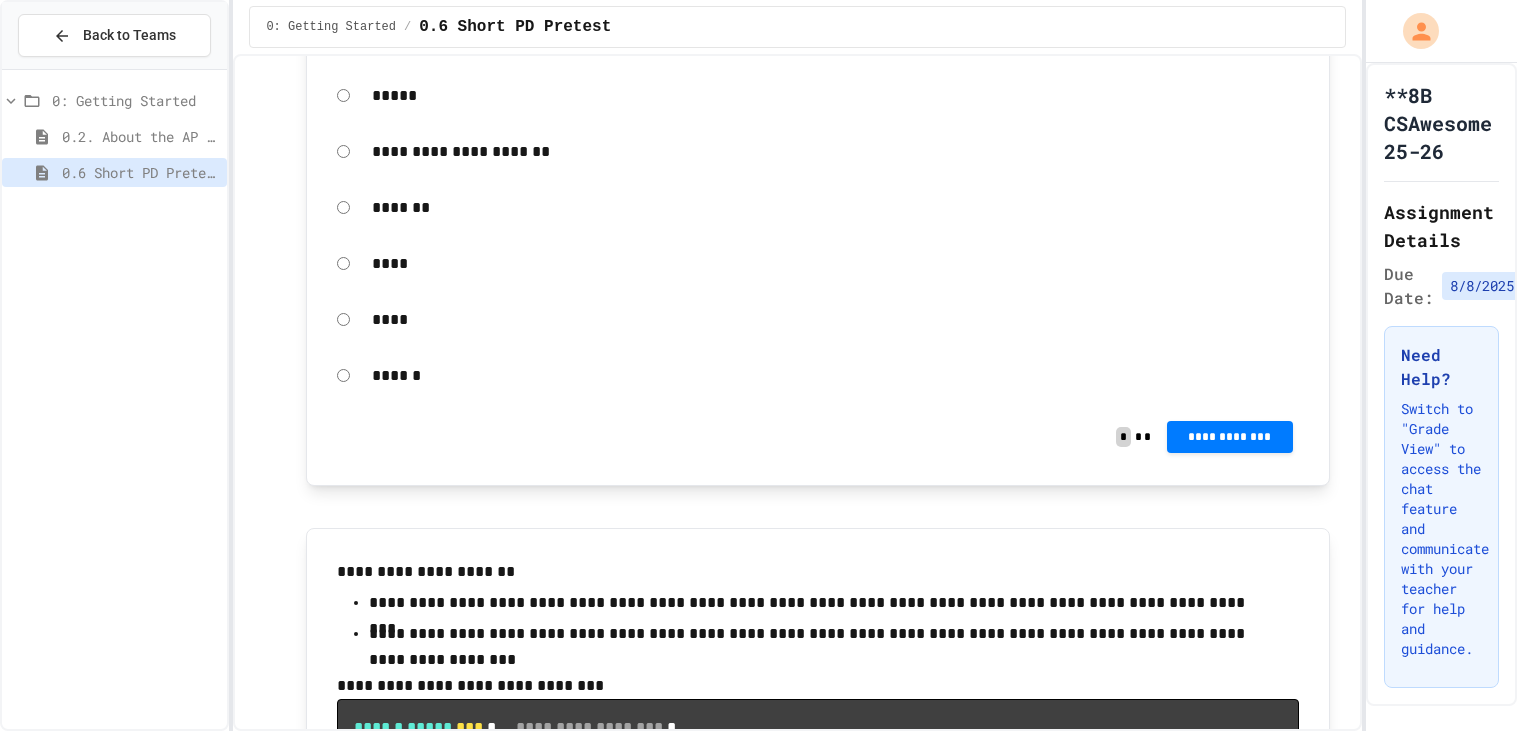 scroll, scrollTop: 7917, scrollLeft: 0, axis: vertical 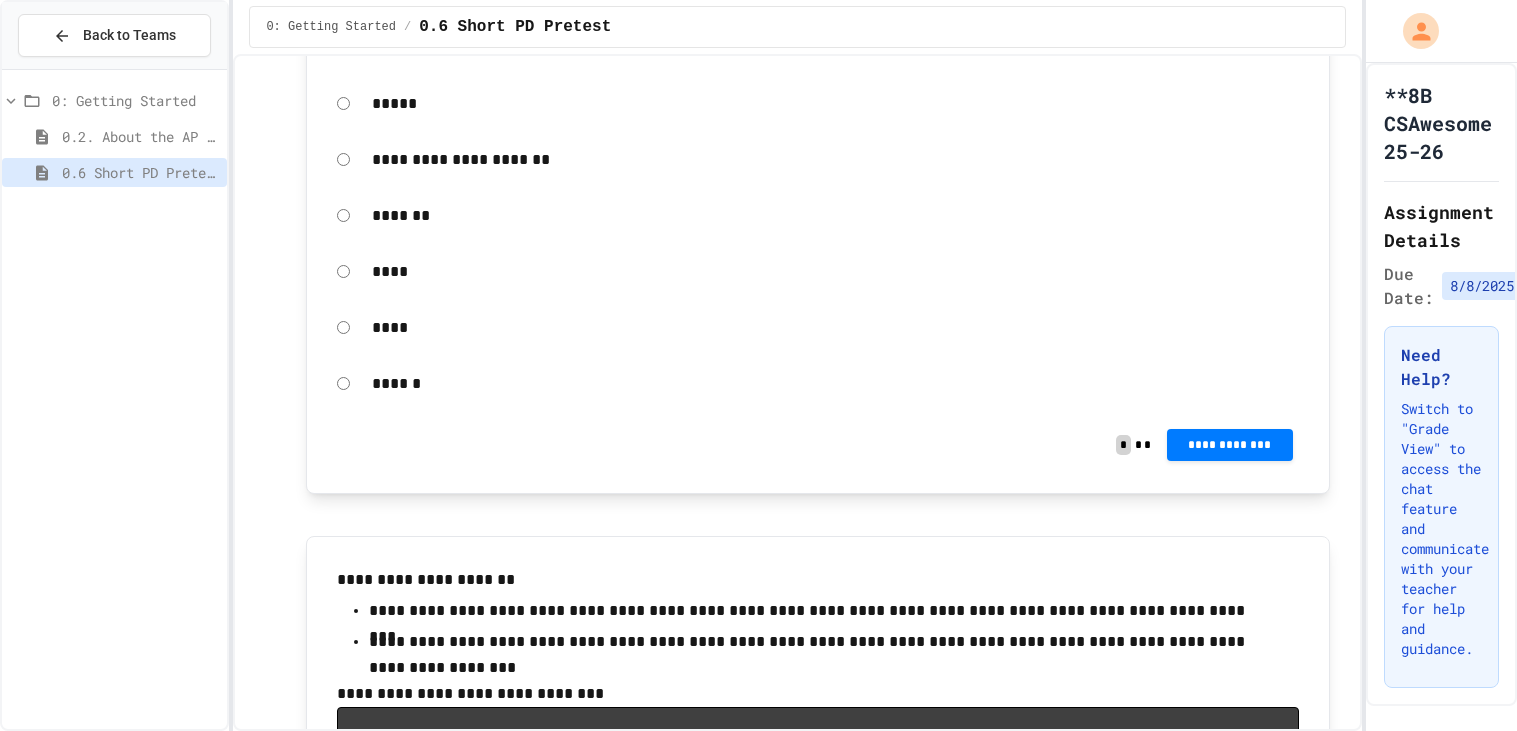 click on "**********" at bounding box center [1230, -406] 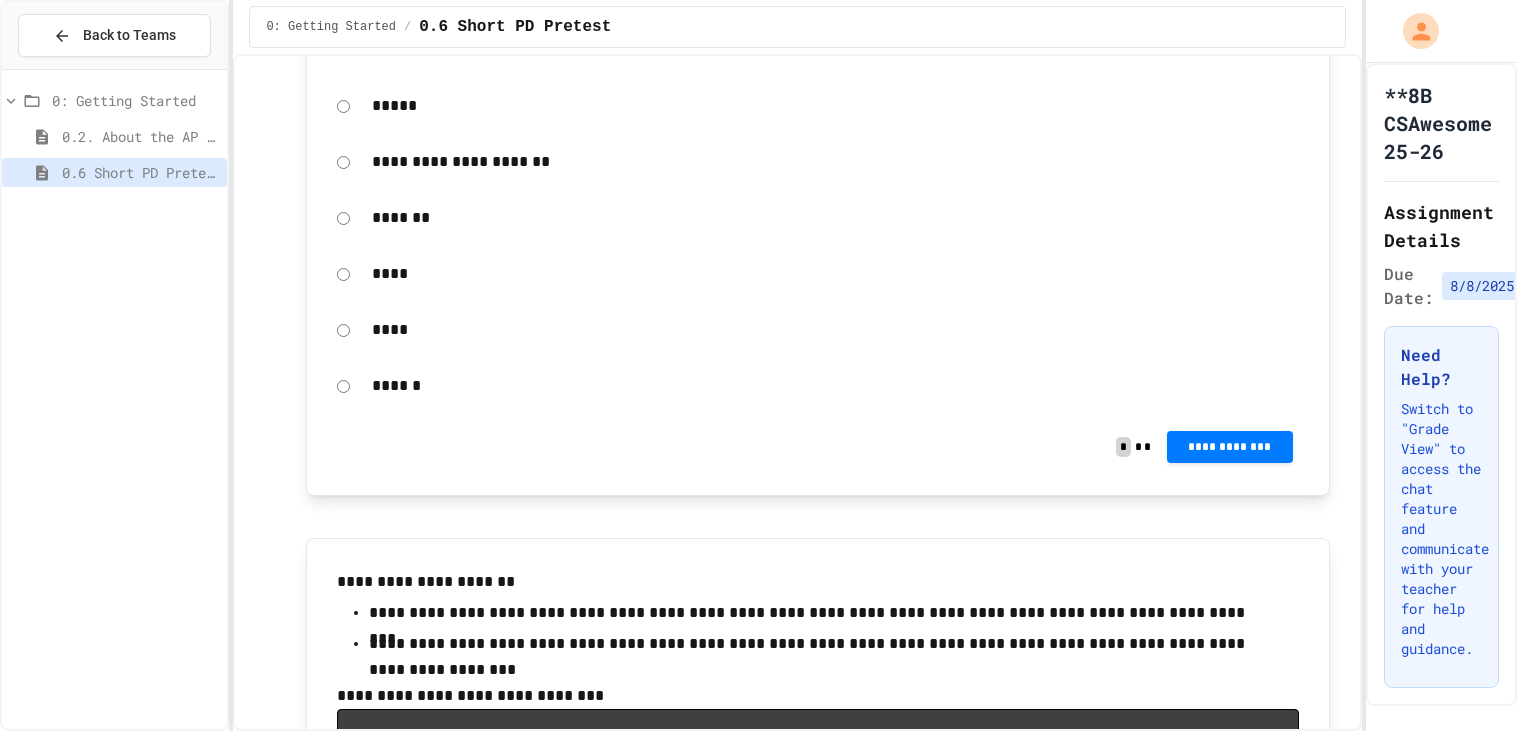 click 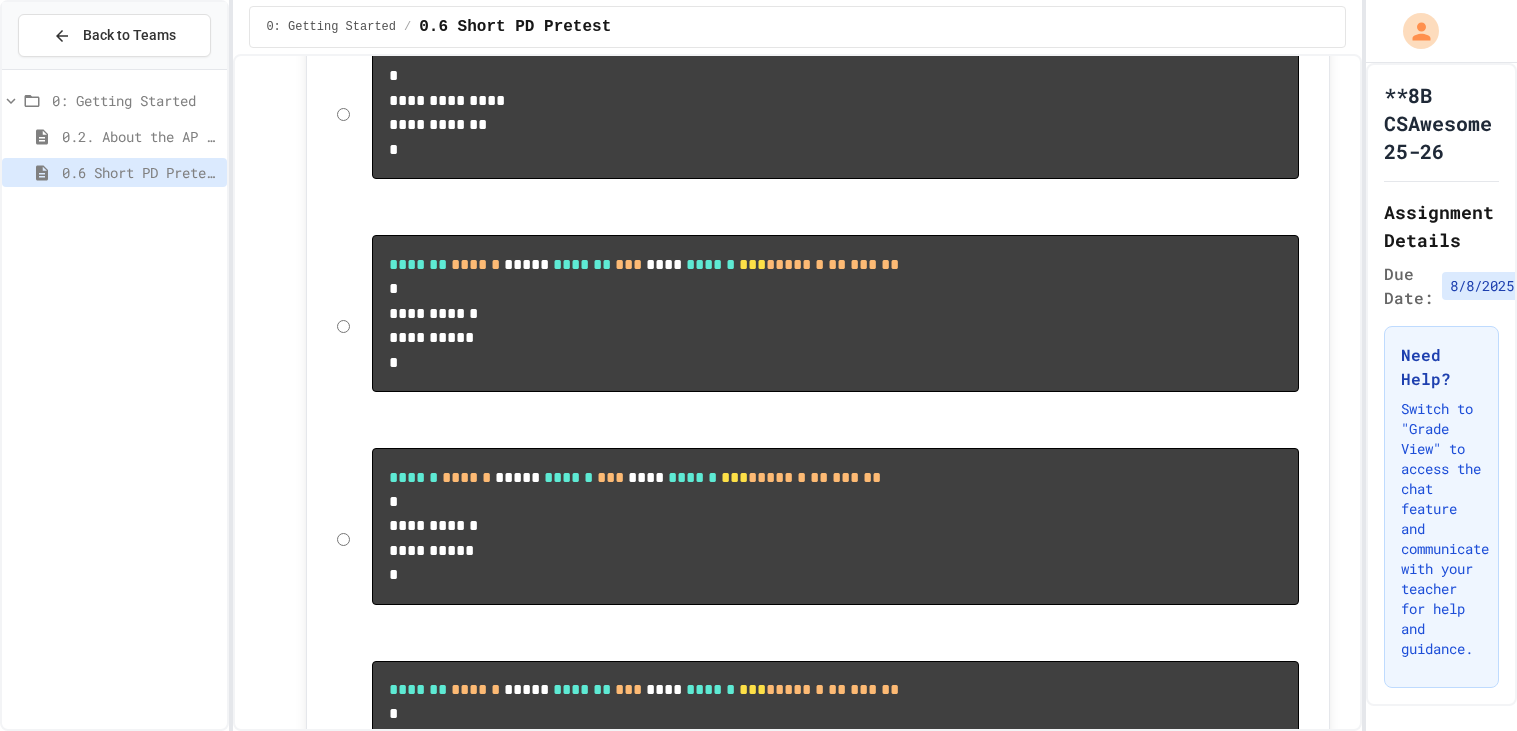 scroll, scrollTop: 8786, scrollLeft: 0, axis: vertical 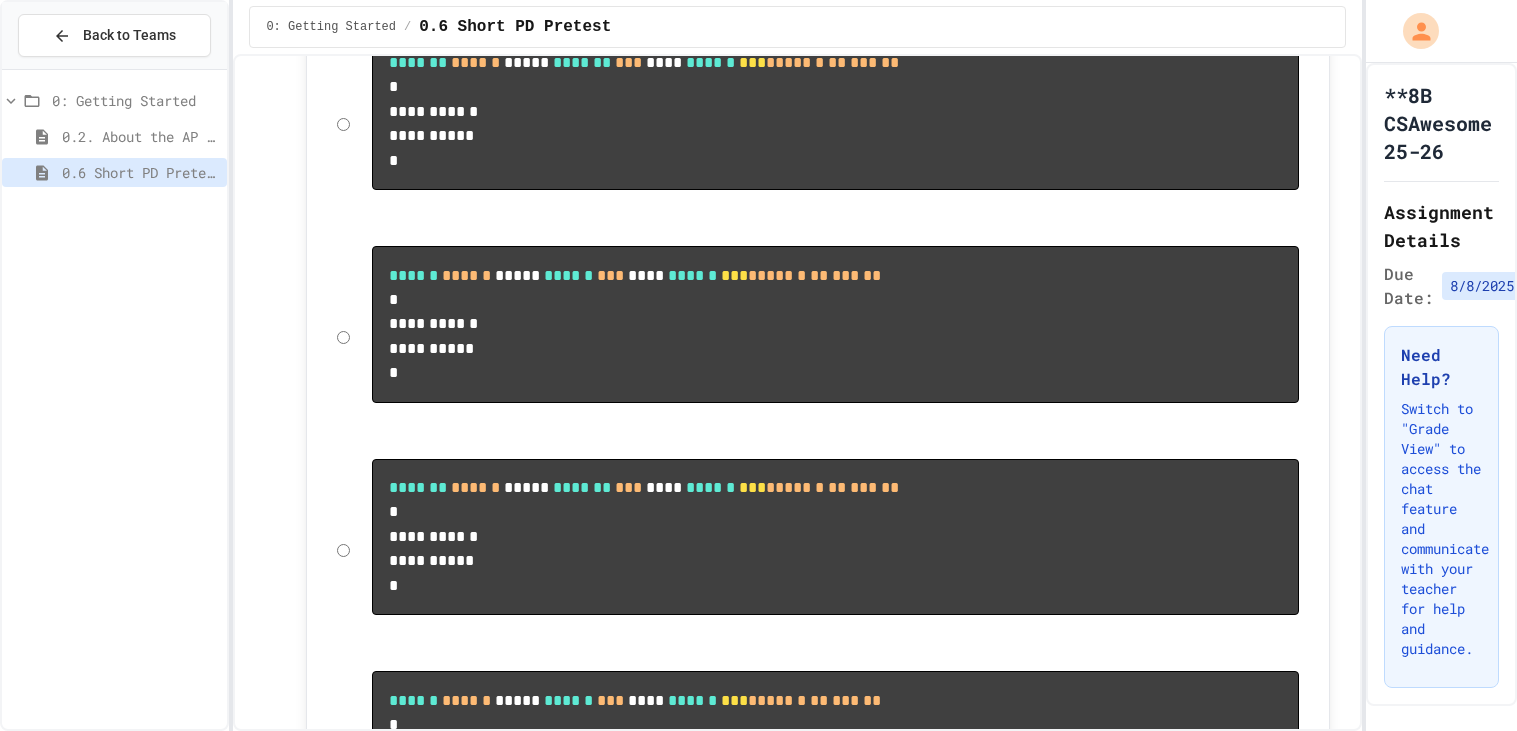 click on "**********" at bounding box center [1230, -662] 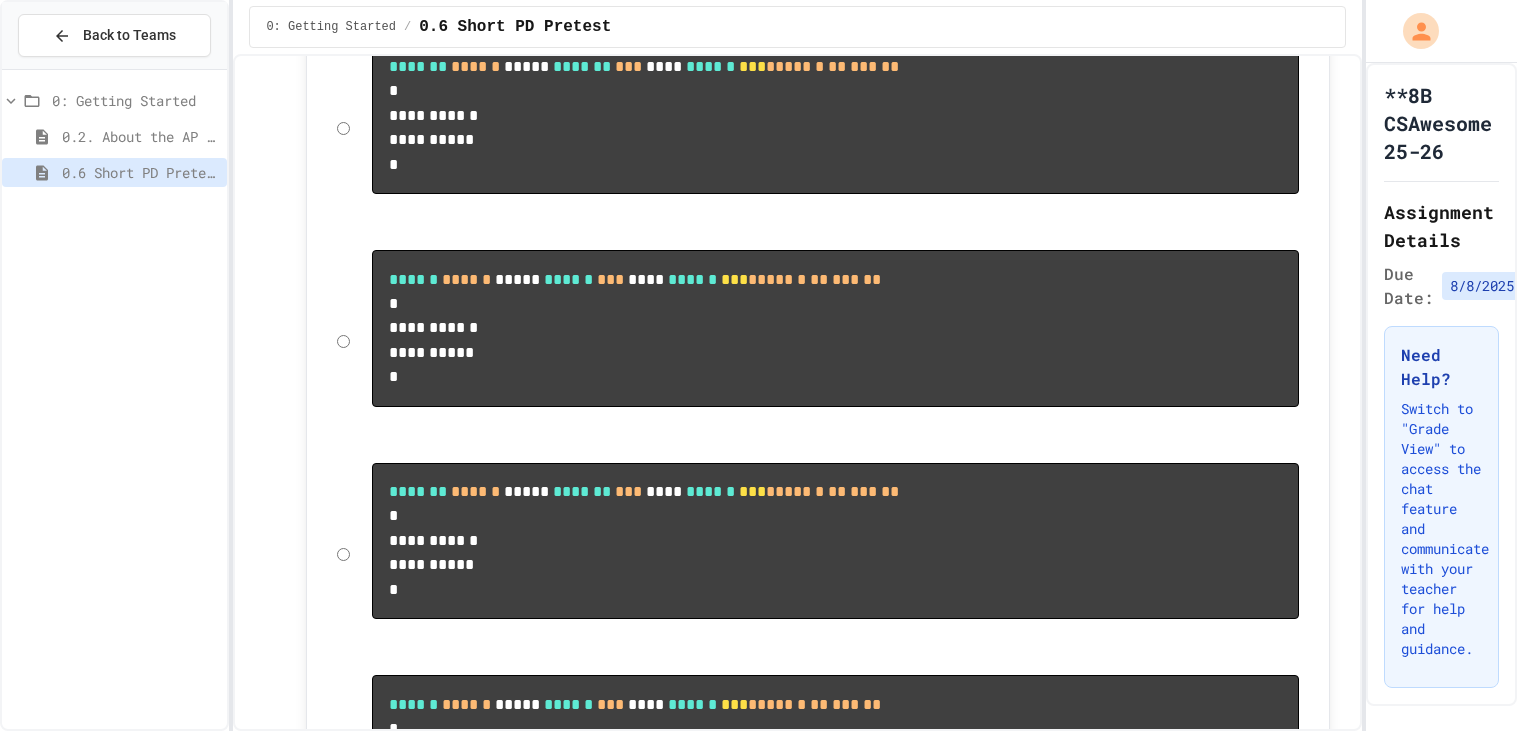 scroll, scrollTop: 9023, scrollLeft: 0, axis: vertical 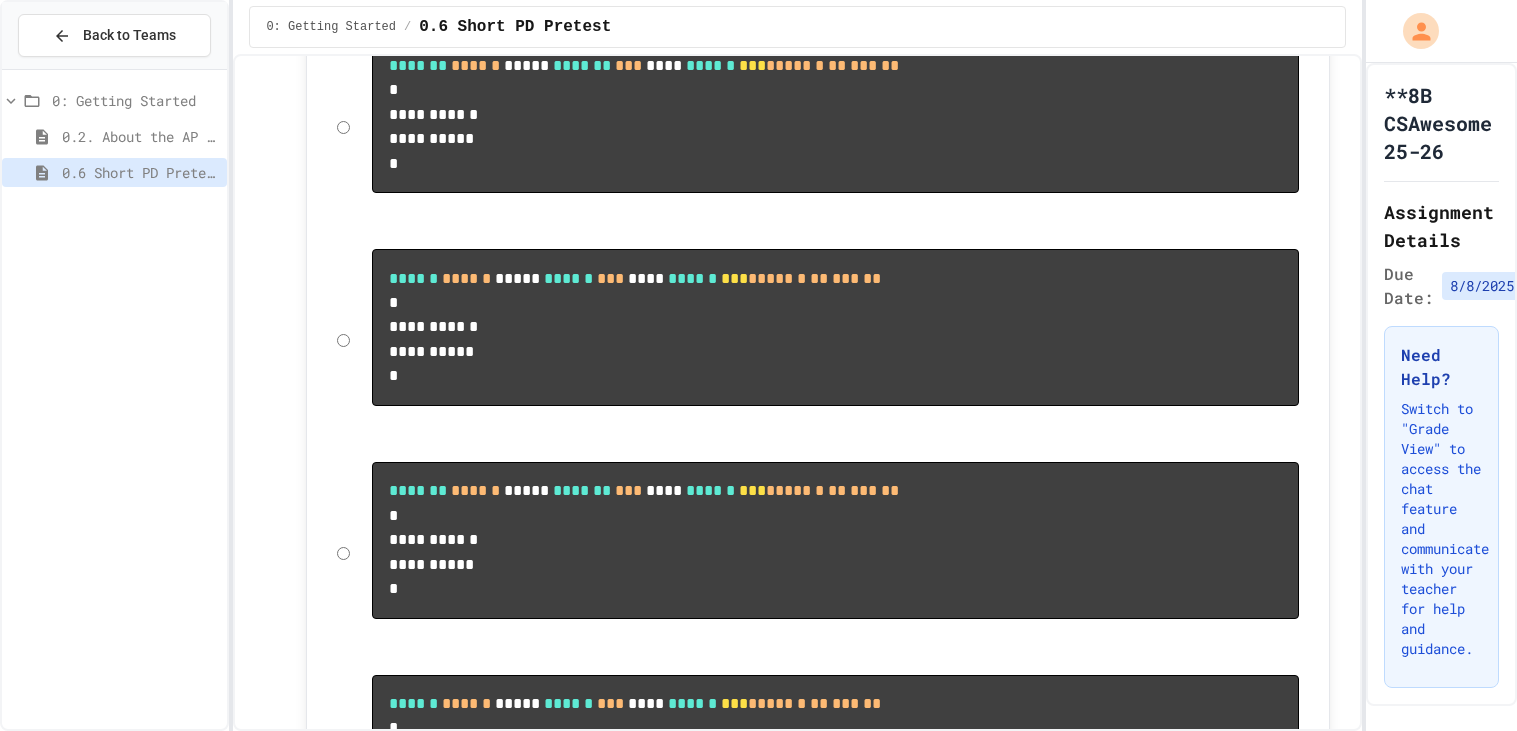 click 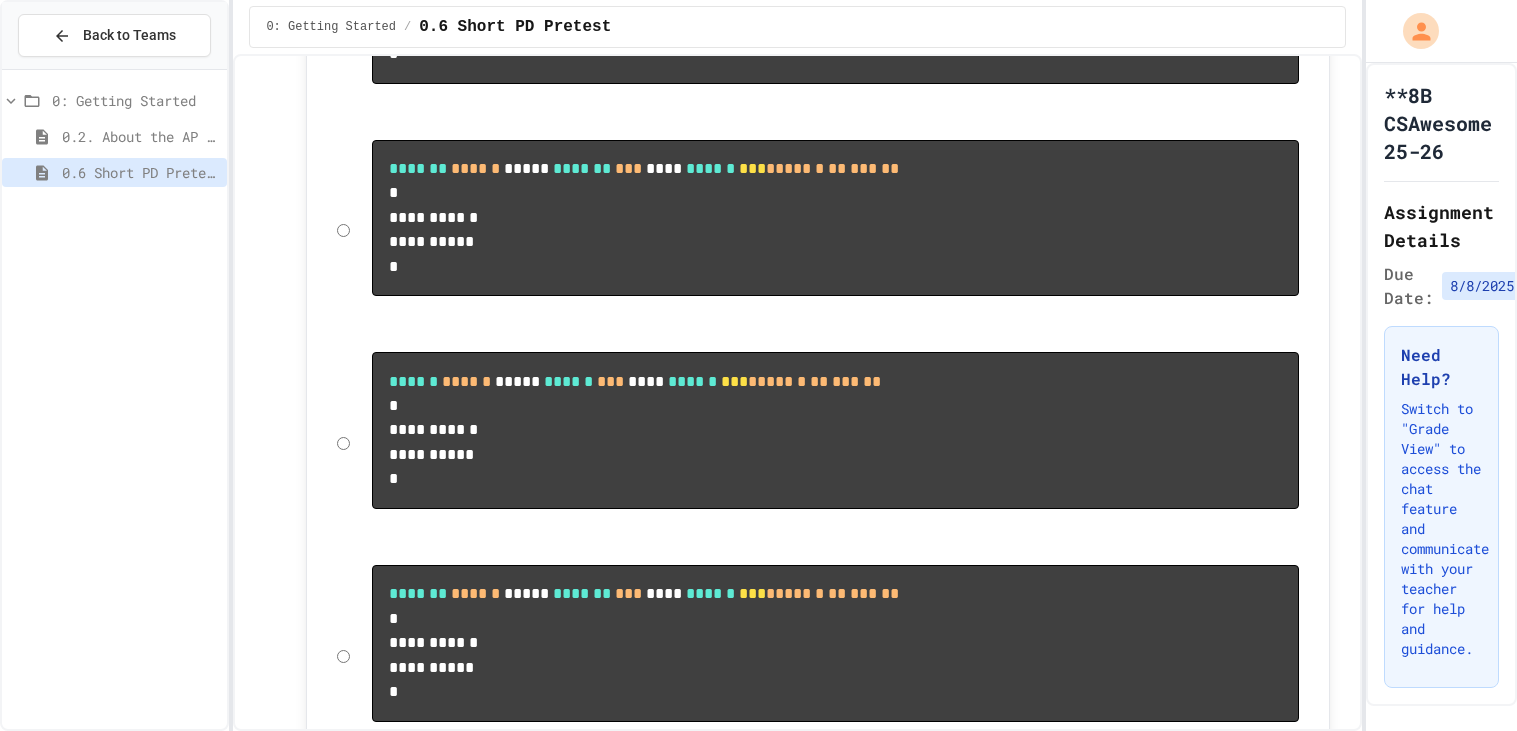 scroll, scrollTop: 8923, scrollLeft: 0, axis: vertical 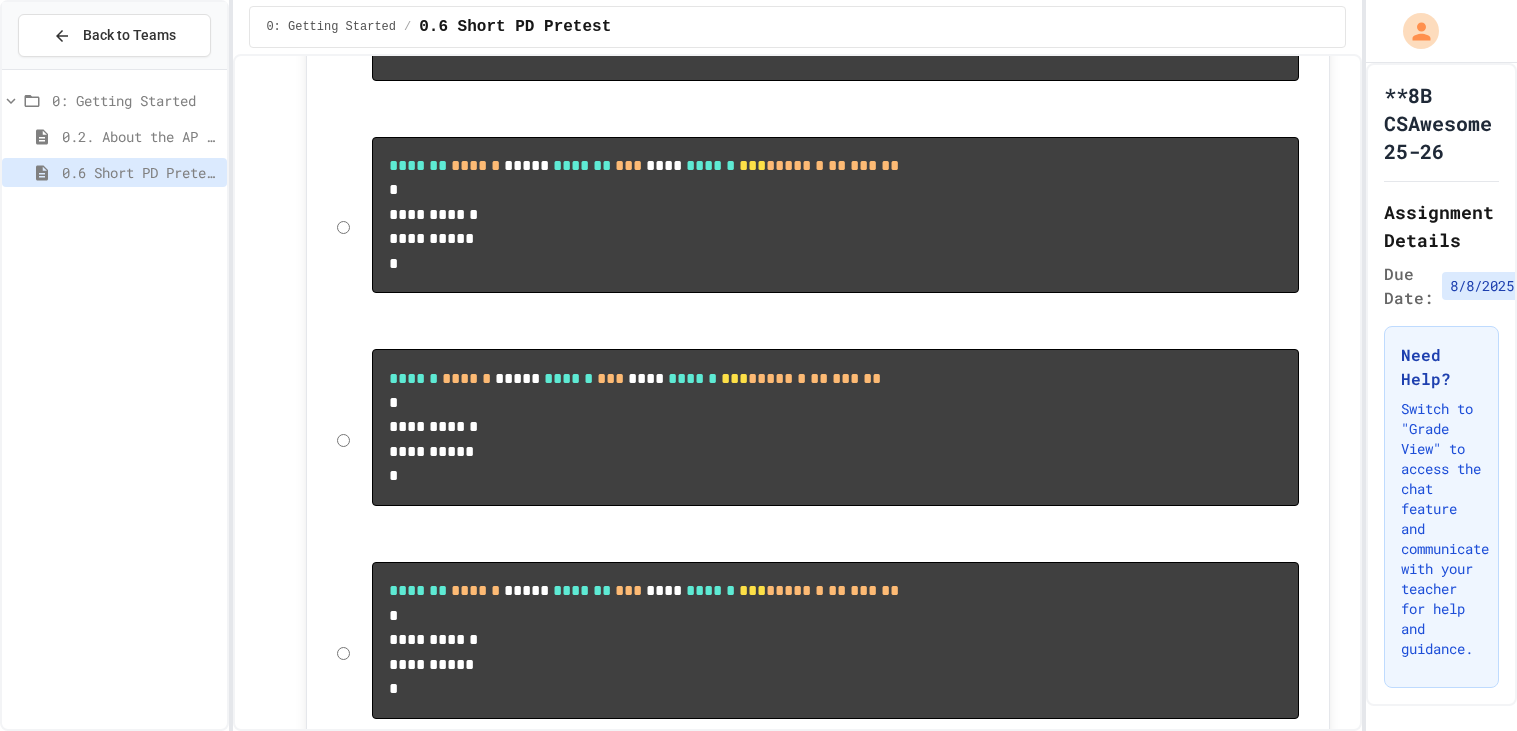 click on "**********" at bounding box center (1230, -560) 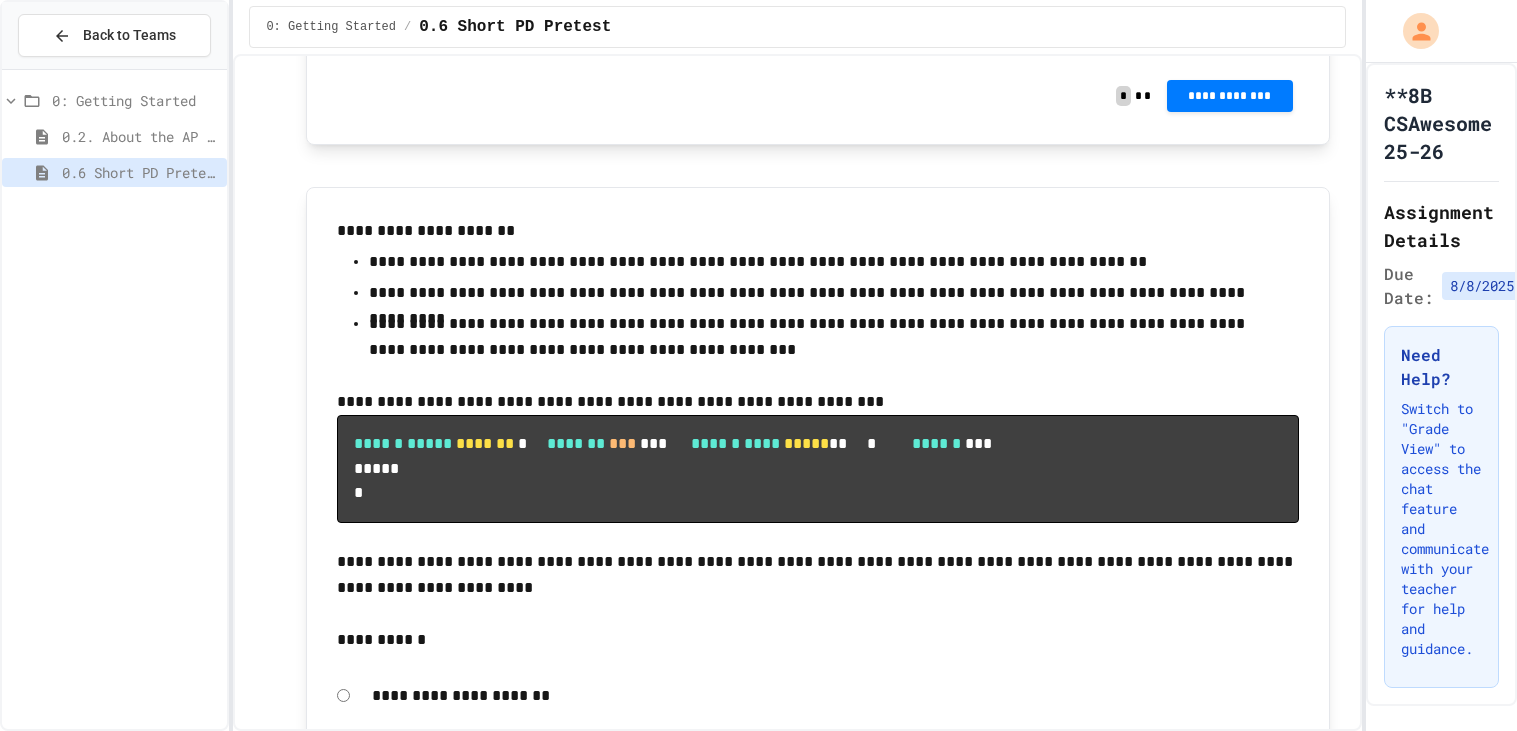 scroll, scrollTop: 10594, scrollLeft: 0, axis: vertical 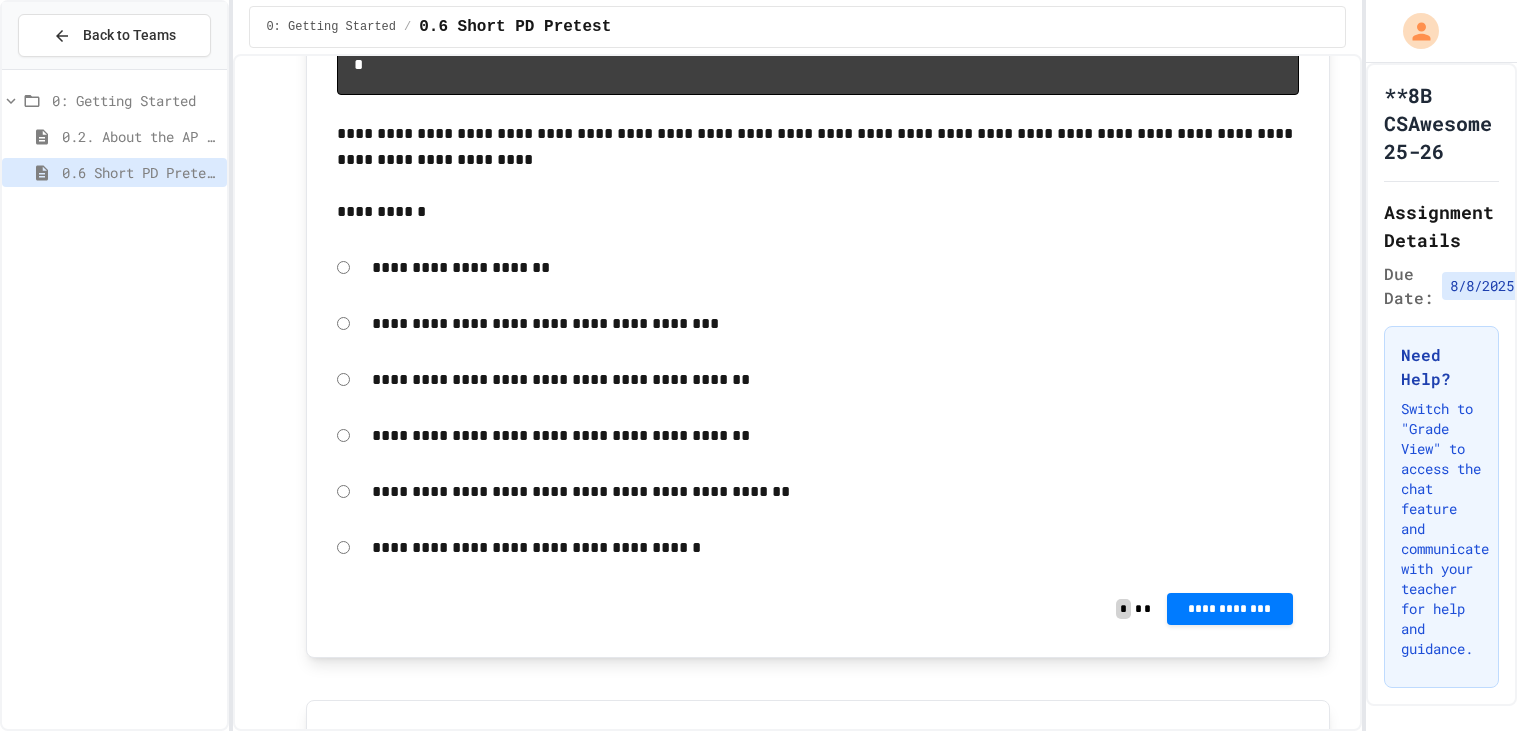 click on "**********" at bounding box center (1230, -1027) 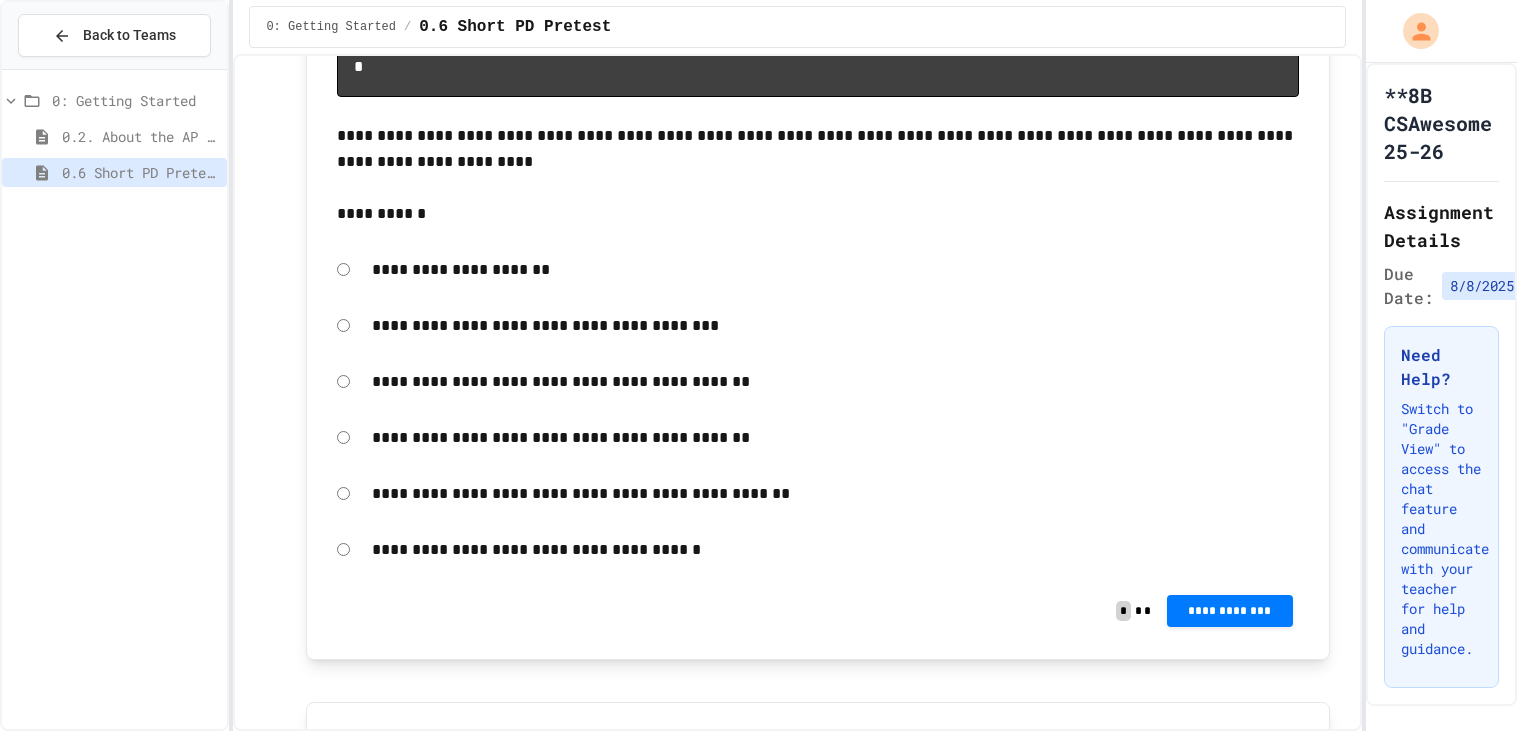 click 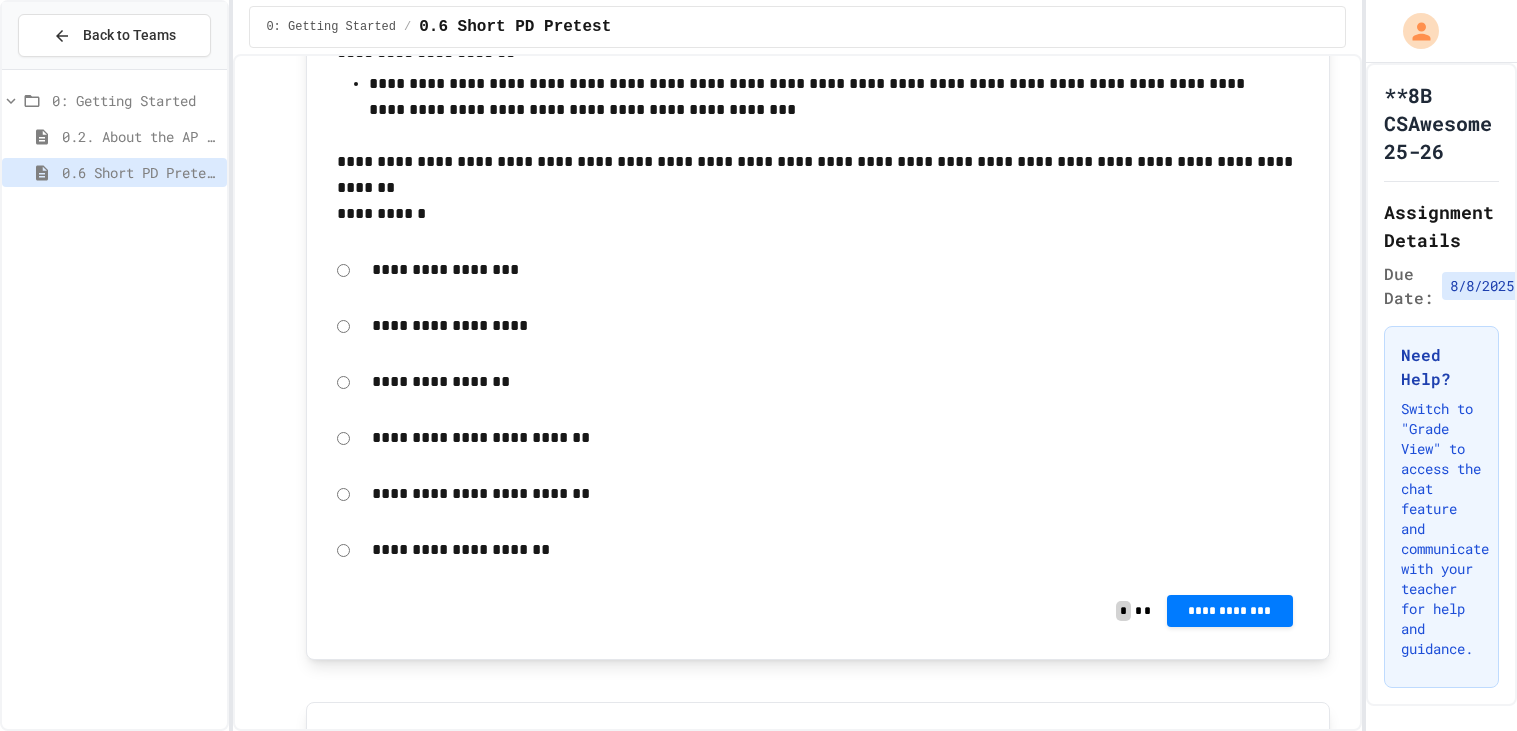 scroll, scrollTop: 9979, scrollLeft: 0, axis: vertical 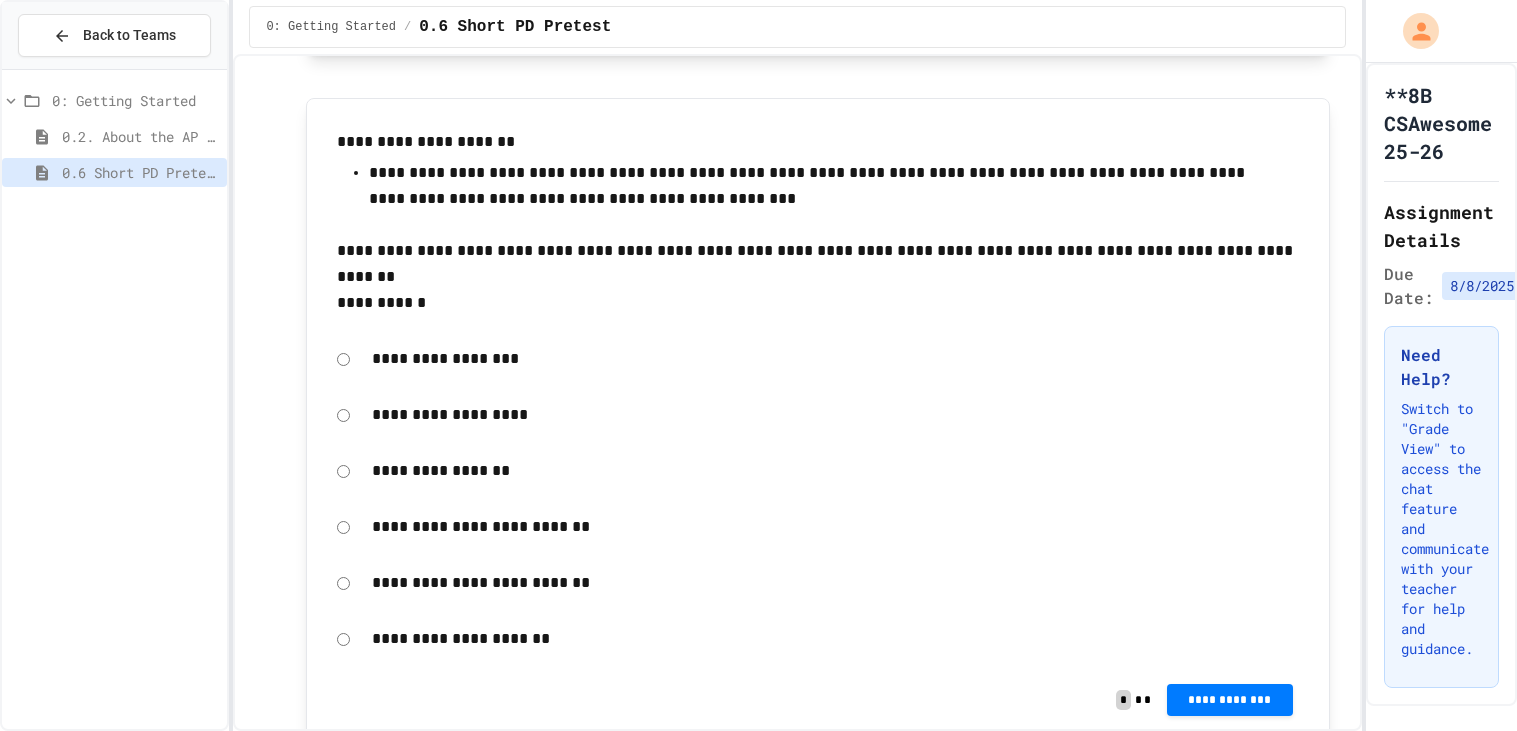 click on "**********" at bounding box center [818, -1041] 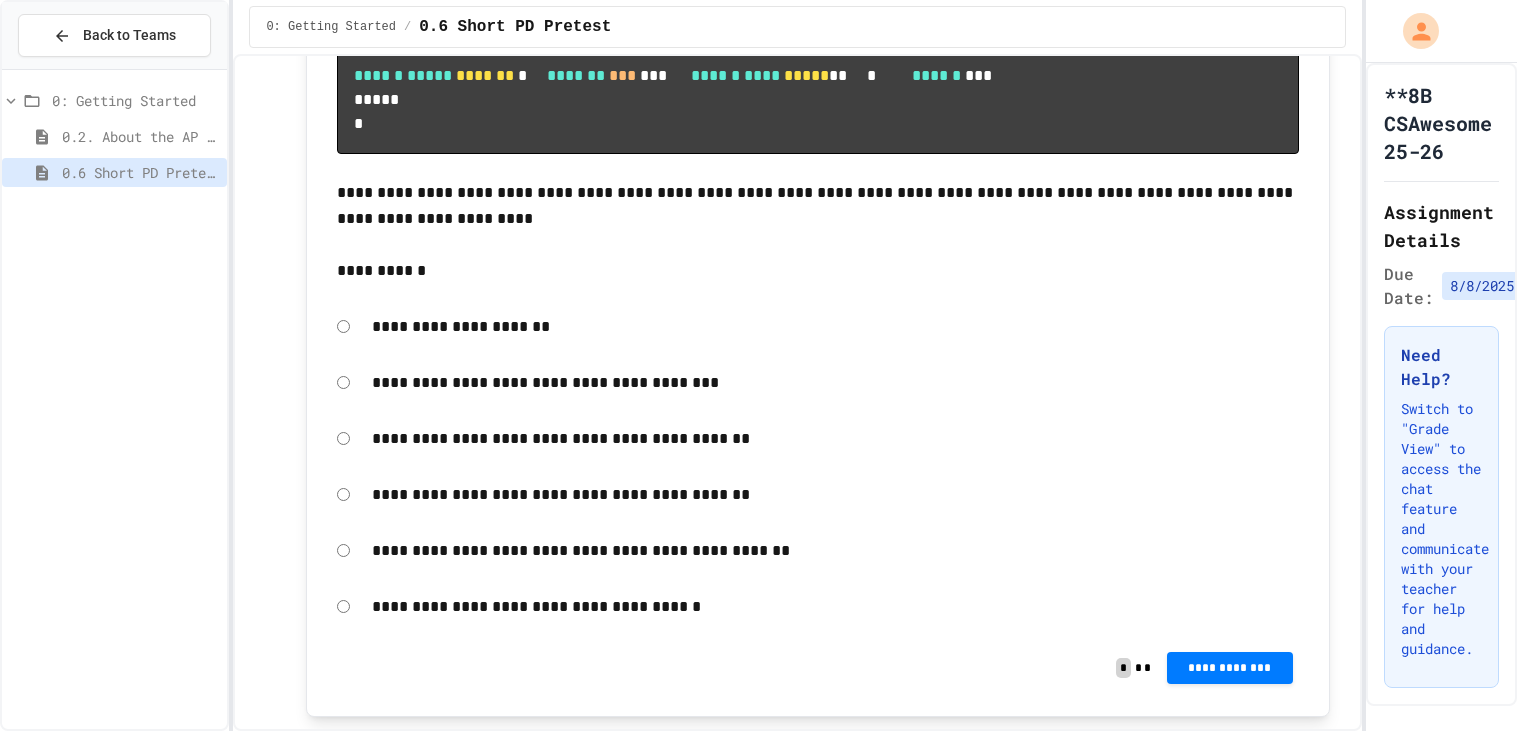 scroll, scrollTop: 10936, scrollLeft: 0, axis: vertical 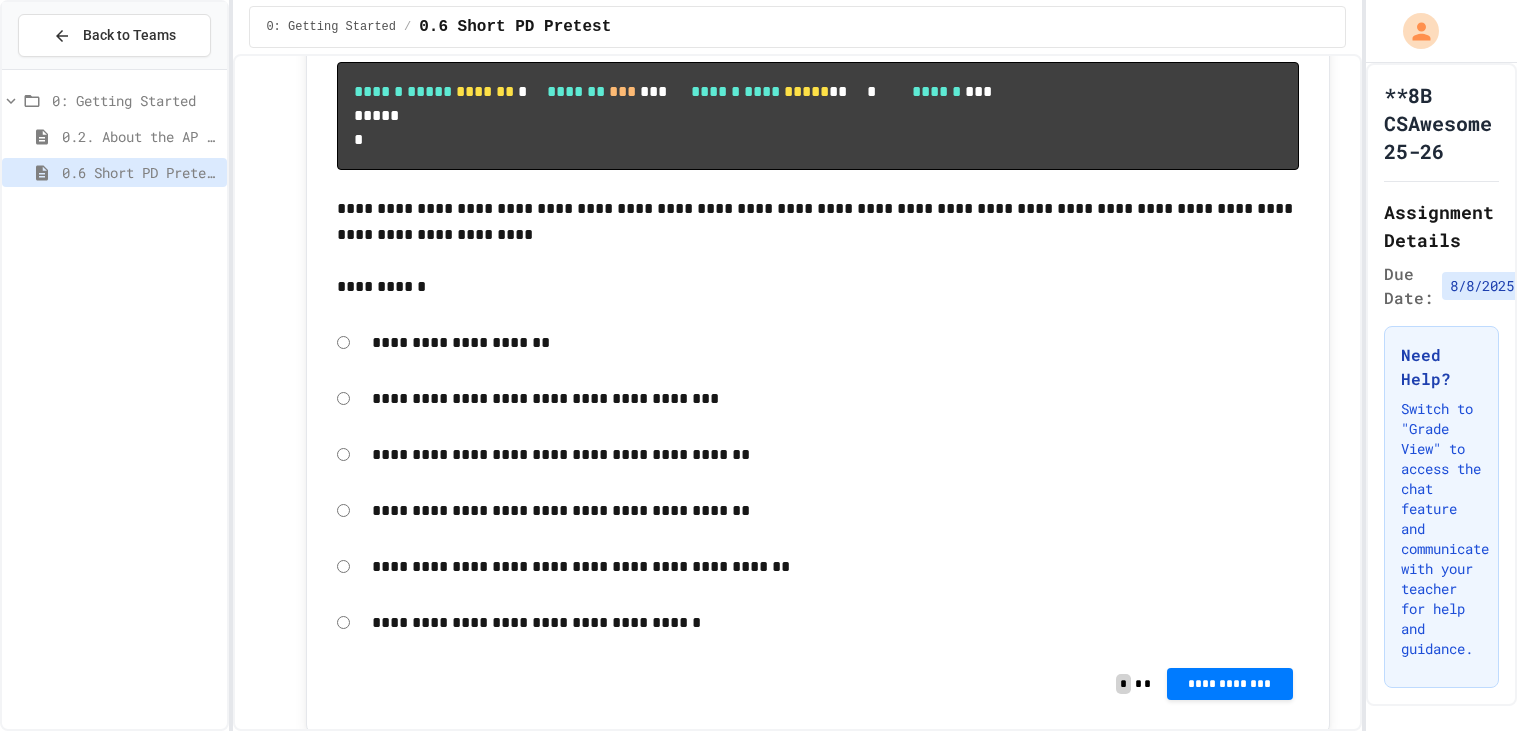 click on "**********" at bounding box center (1230, -953) 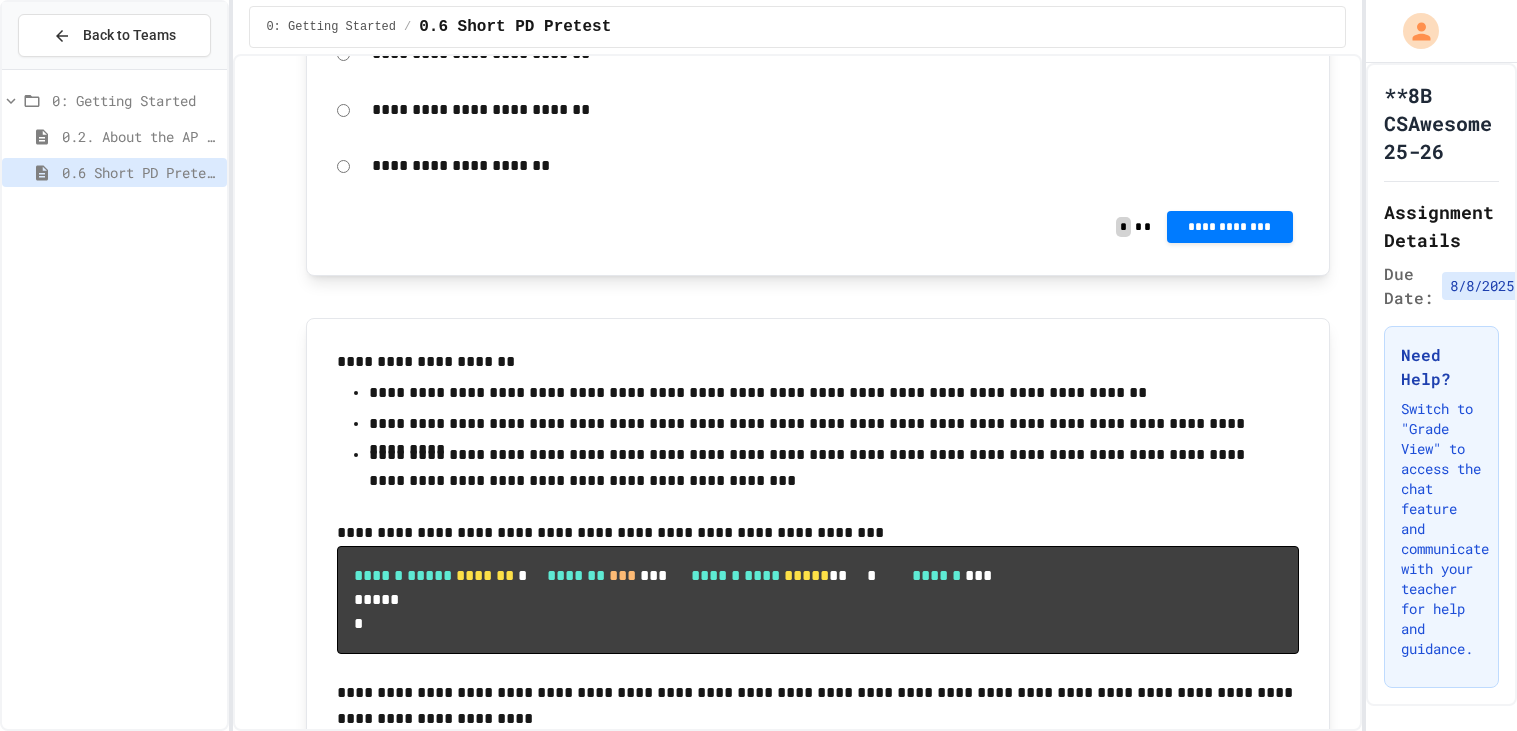 scroll, scrollTop: 10263, scrollLeft: 0, axis: vertical 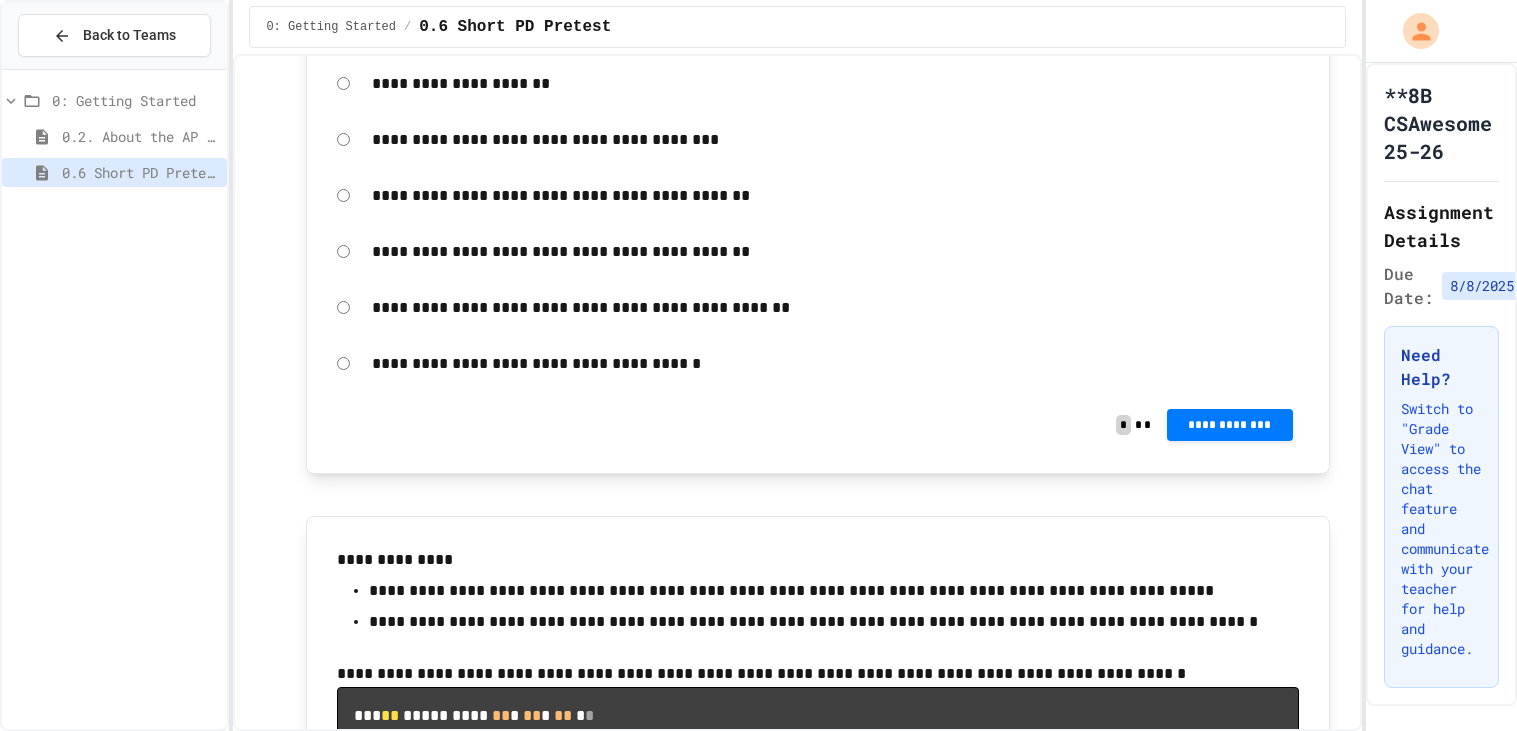 click on "**********" at bounding box center [1230, -1212] 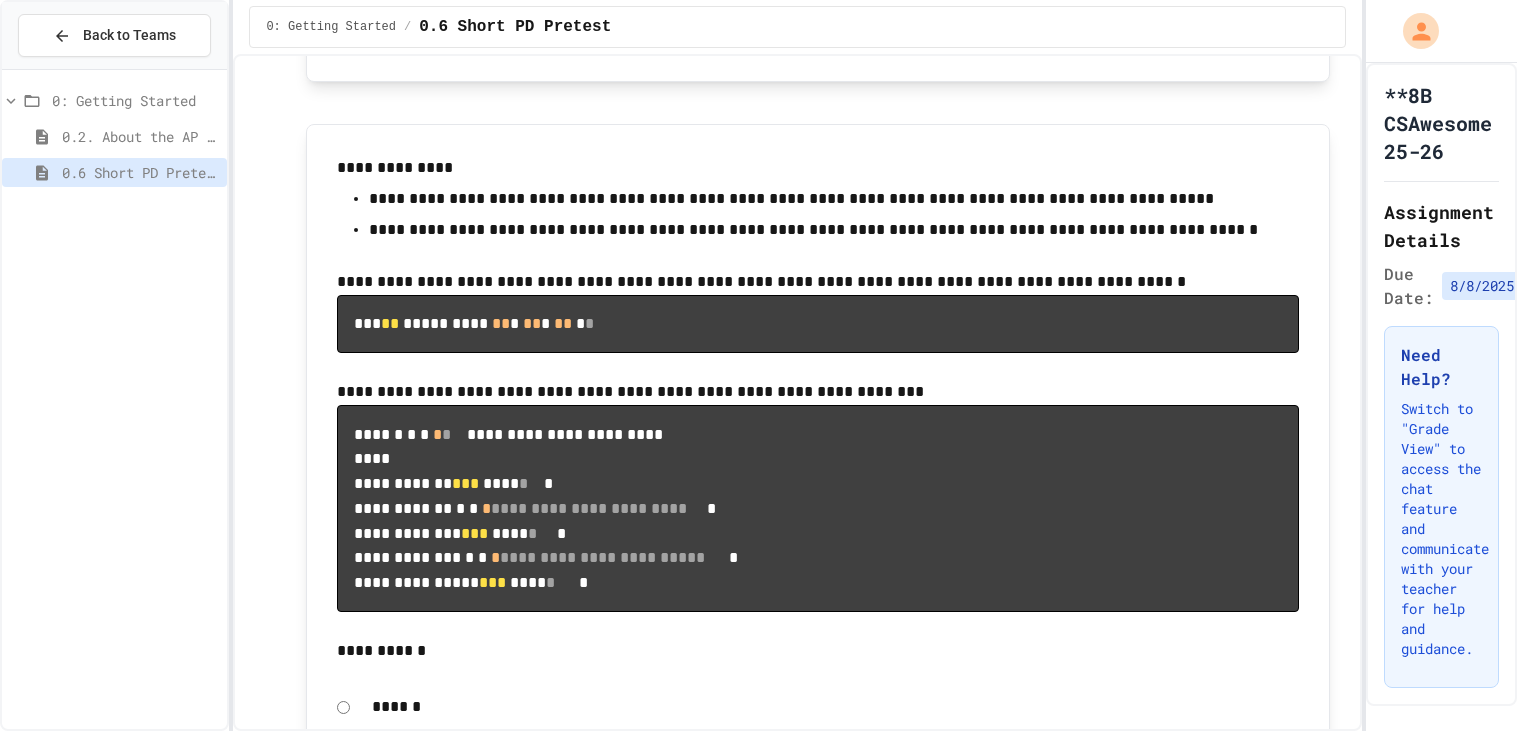 scroll, scrollTop: 11602, scrollLeft: 0, axis: vertical 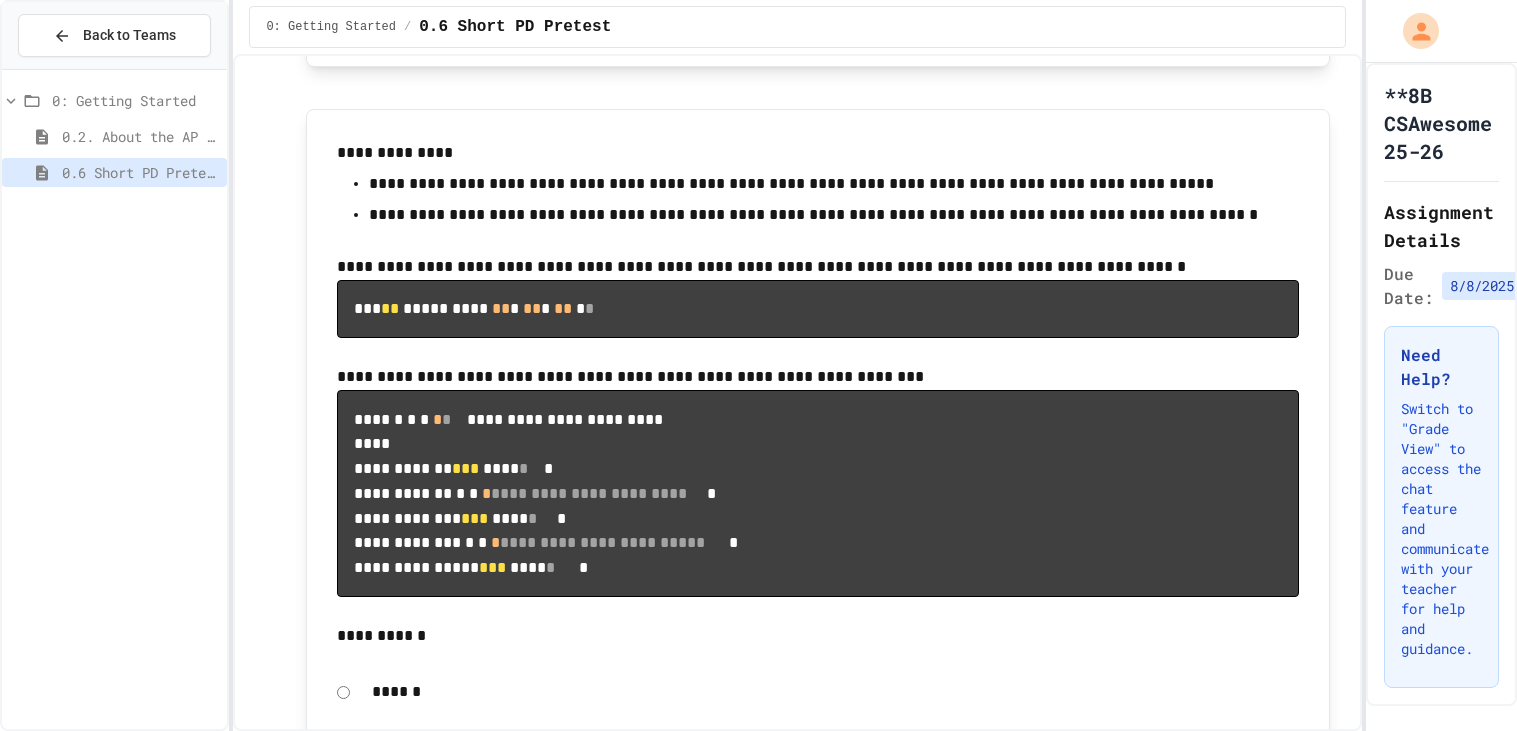 click on "**********" at bounding box center (1230, -925) 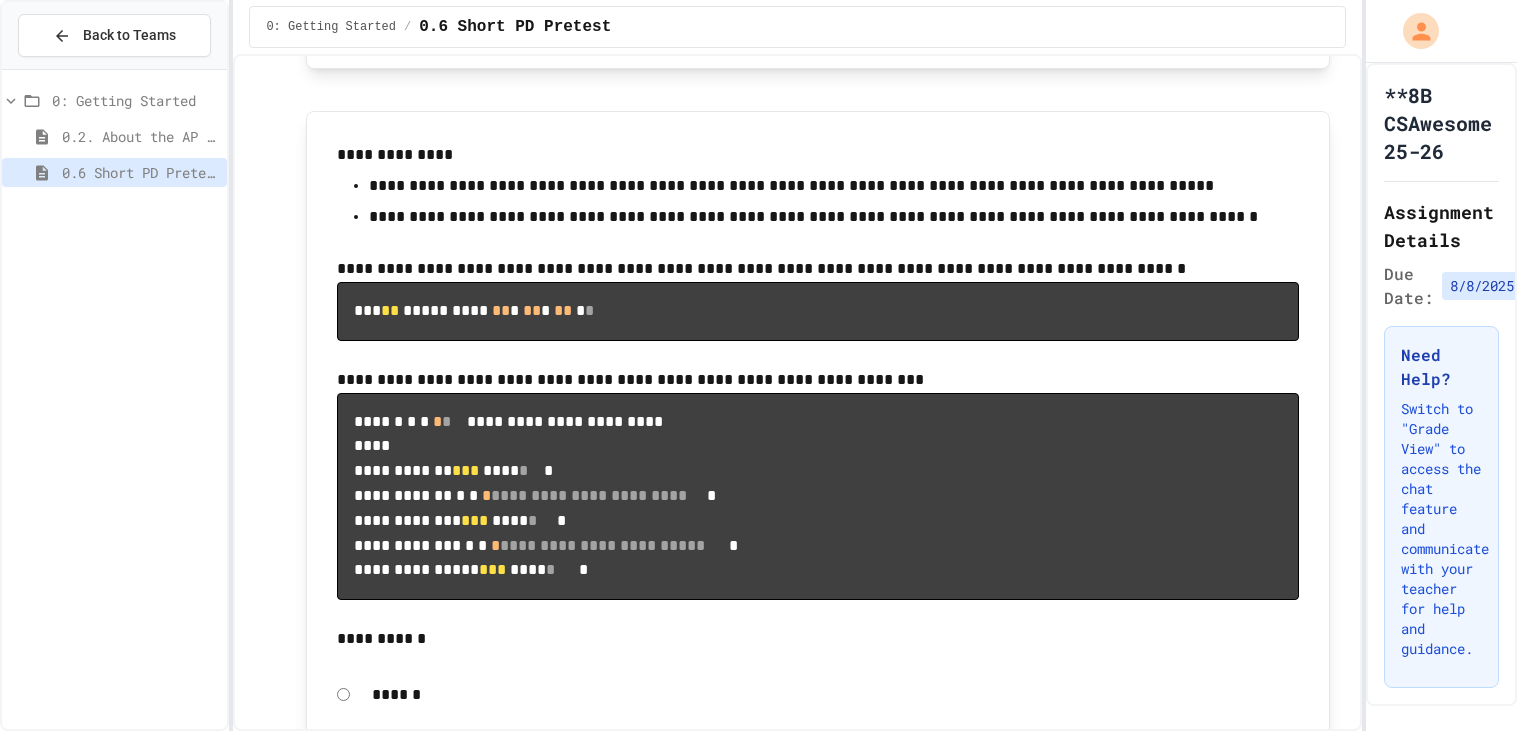 click 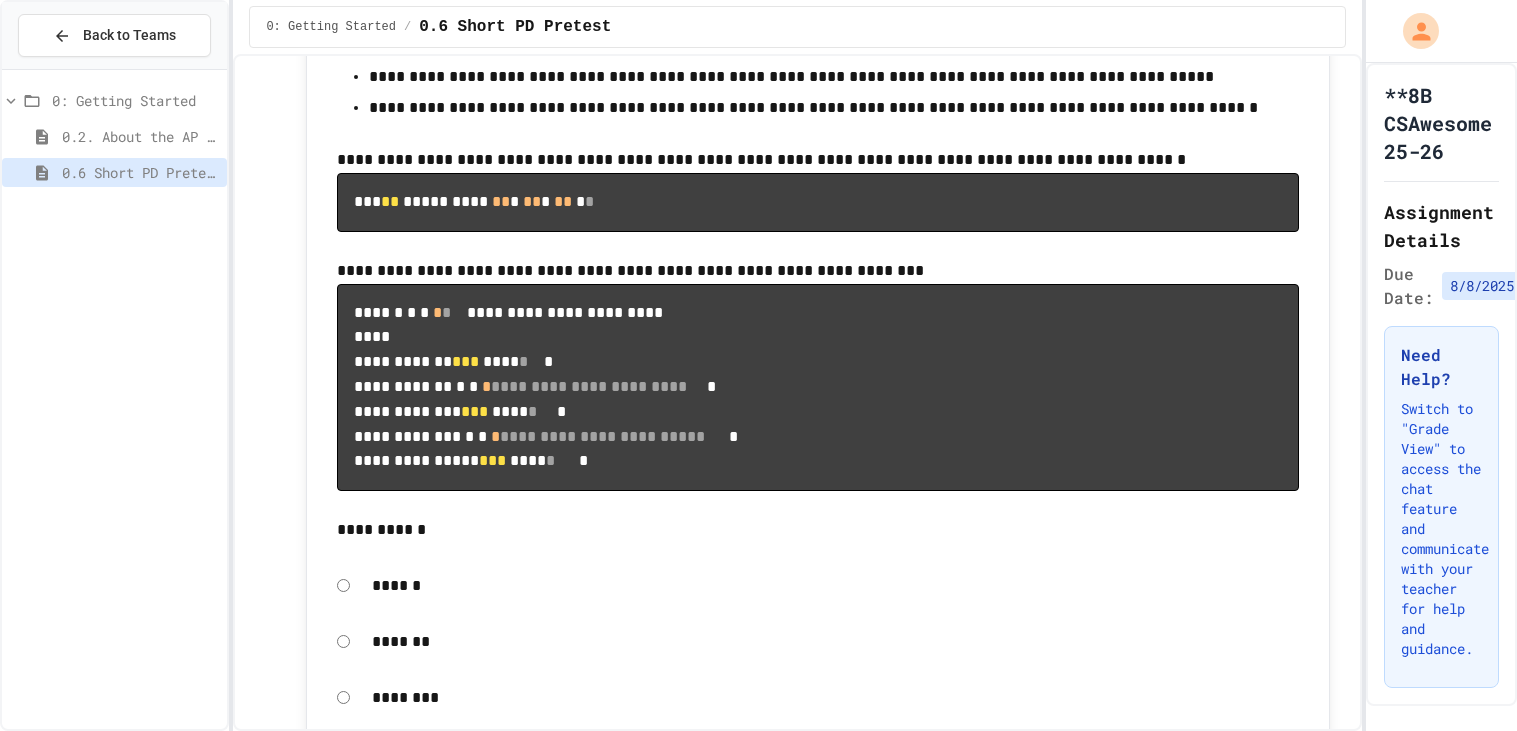 scroll, scrollTop: 11718, scrollLeft: 0, axis: vertical 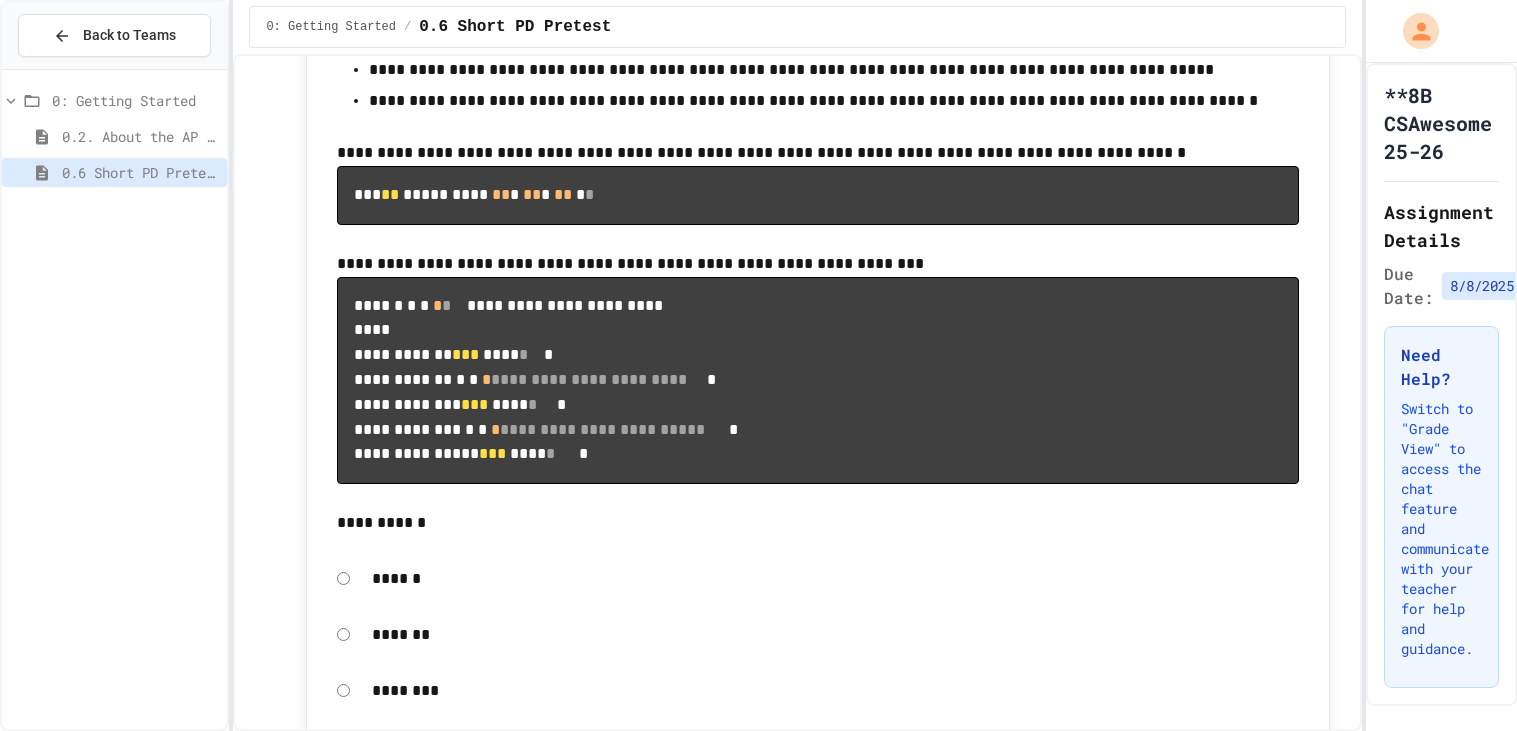 click on "**********" at bounding box center [1230, -1040] 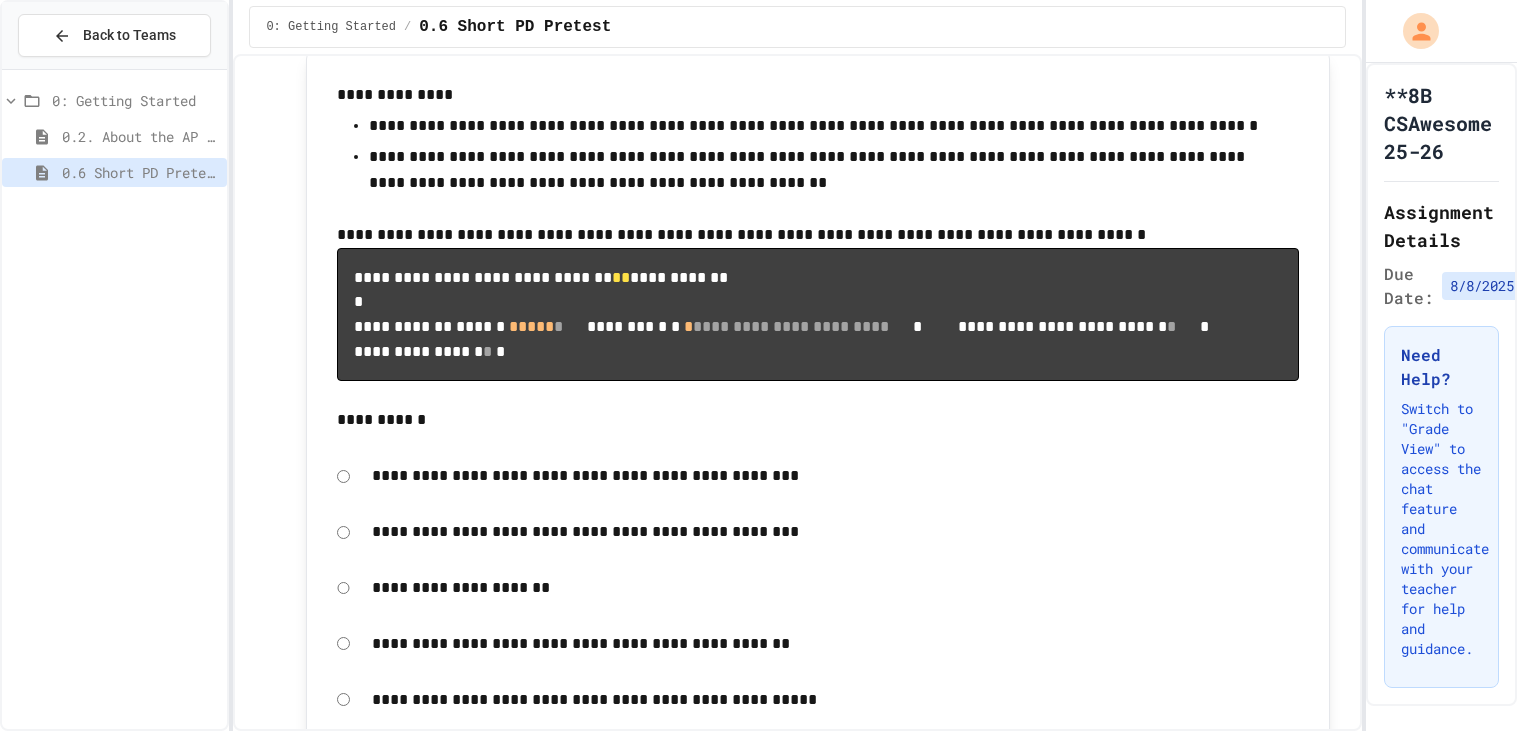 scroll, scrollTop: 12689, scrollLeft: 0, axis: vertical 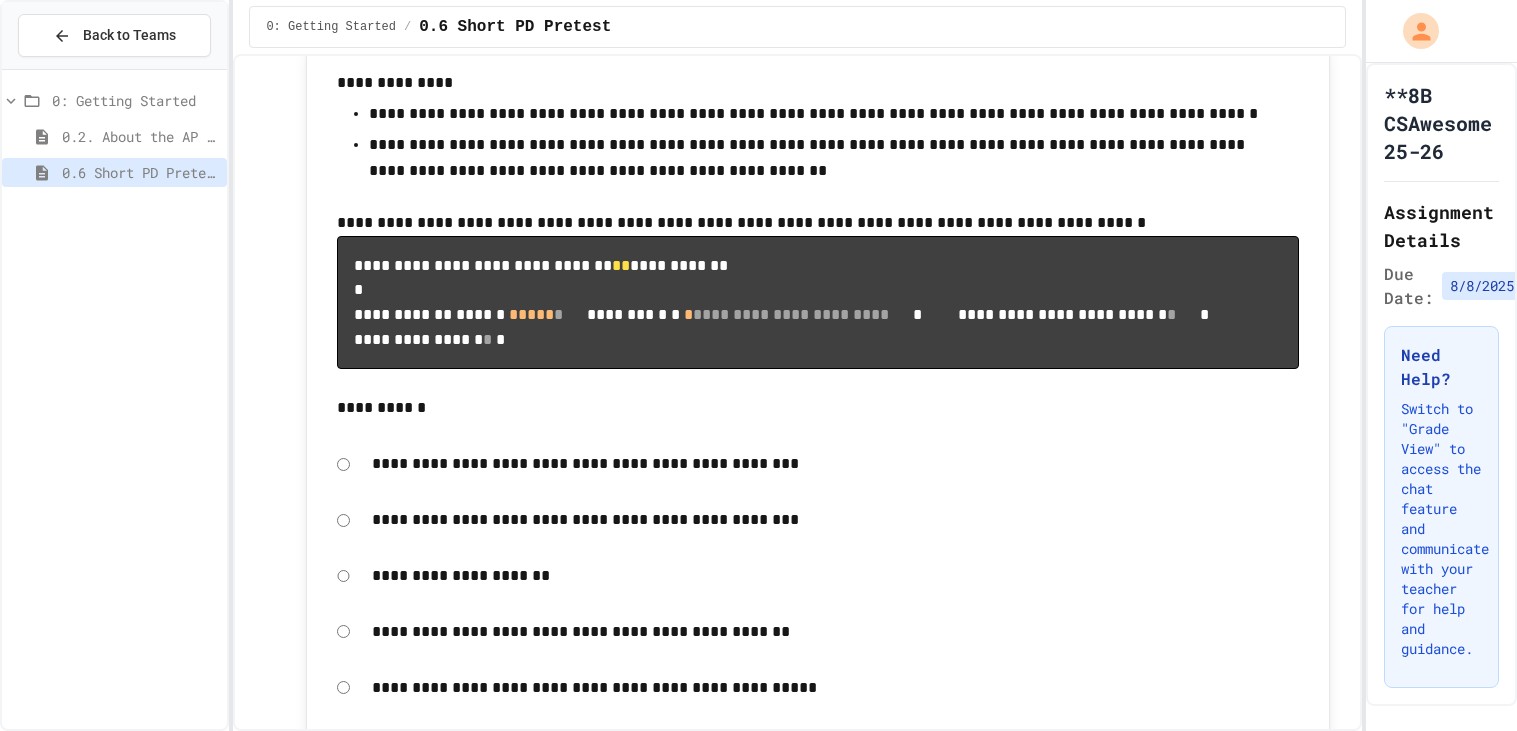 click on "**********" at bounding box center (1230, -1068) 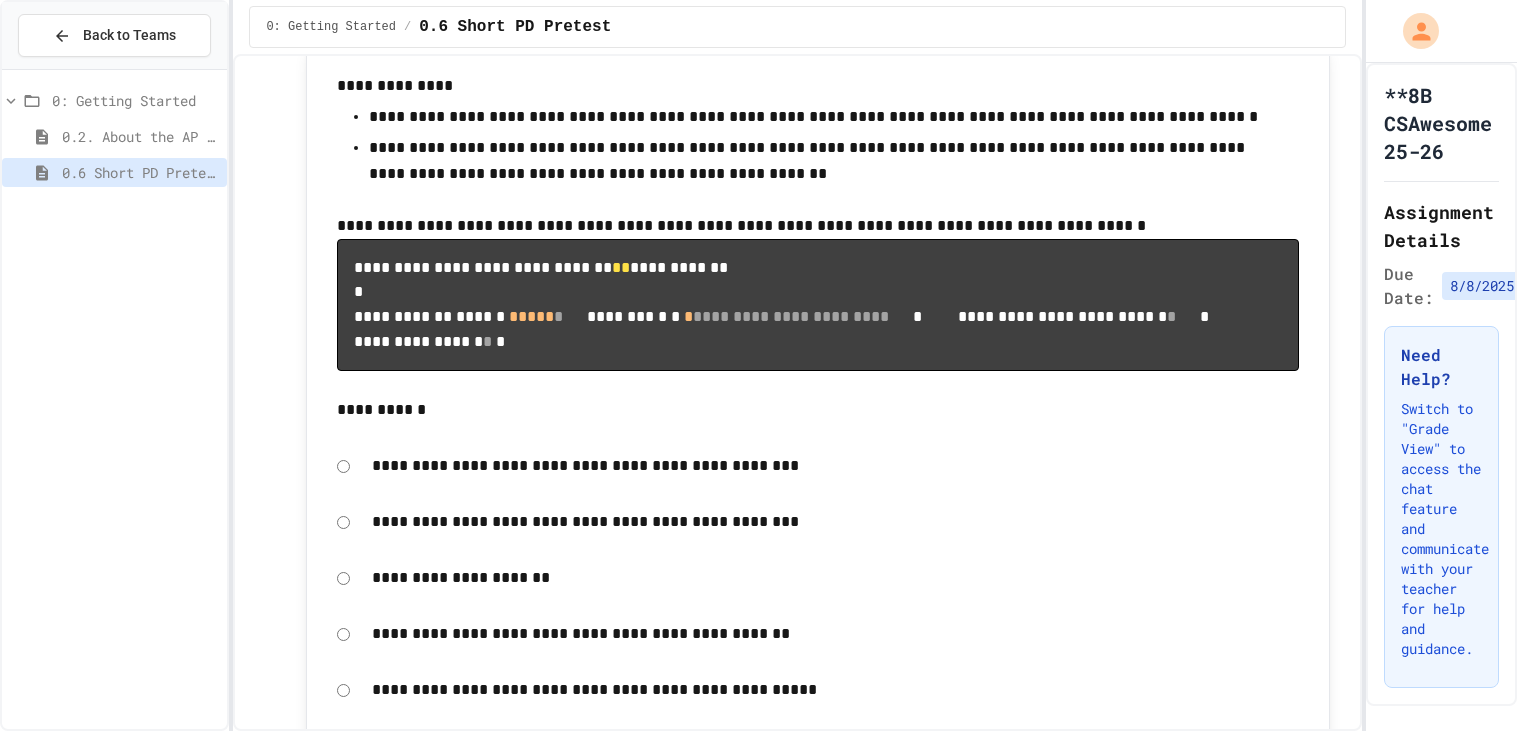 click 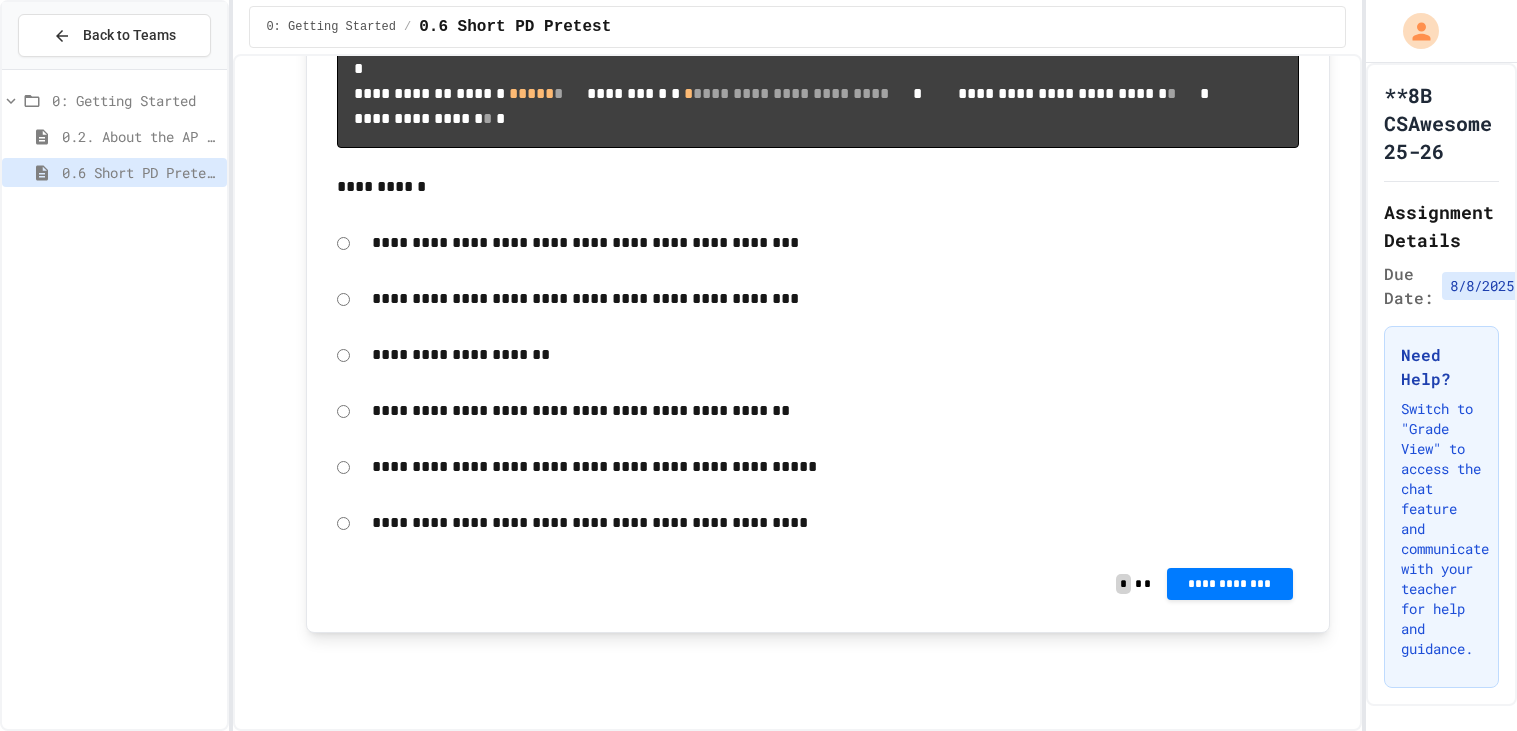 scroll, scrollTop: 13814, scrollLeft: 0, axis: vertical 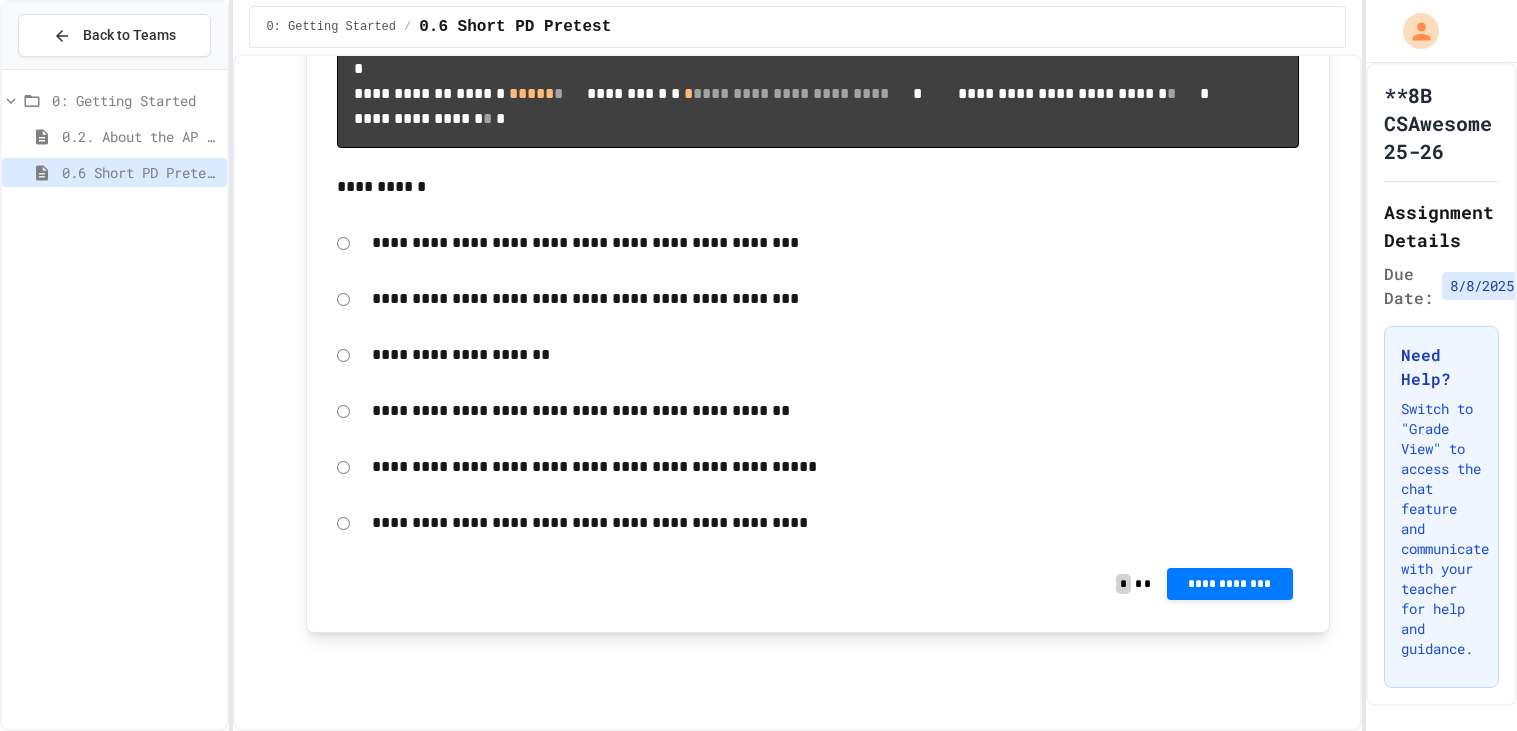 click on "**********" at bounding box center [1230, -274] 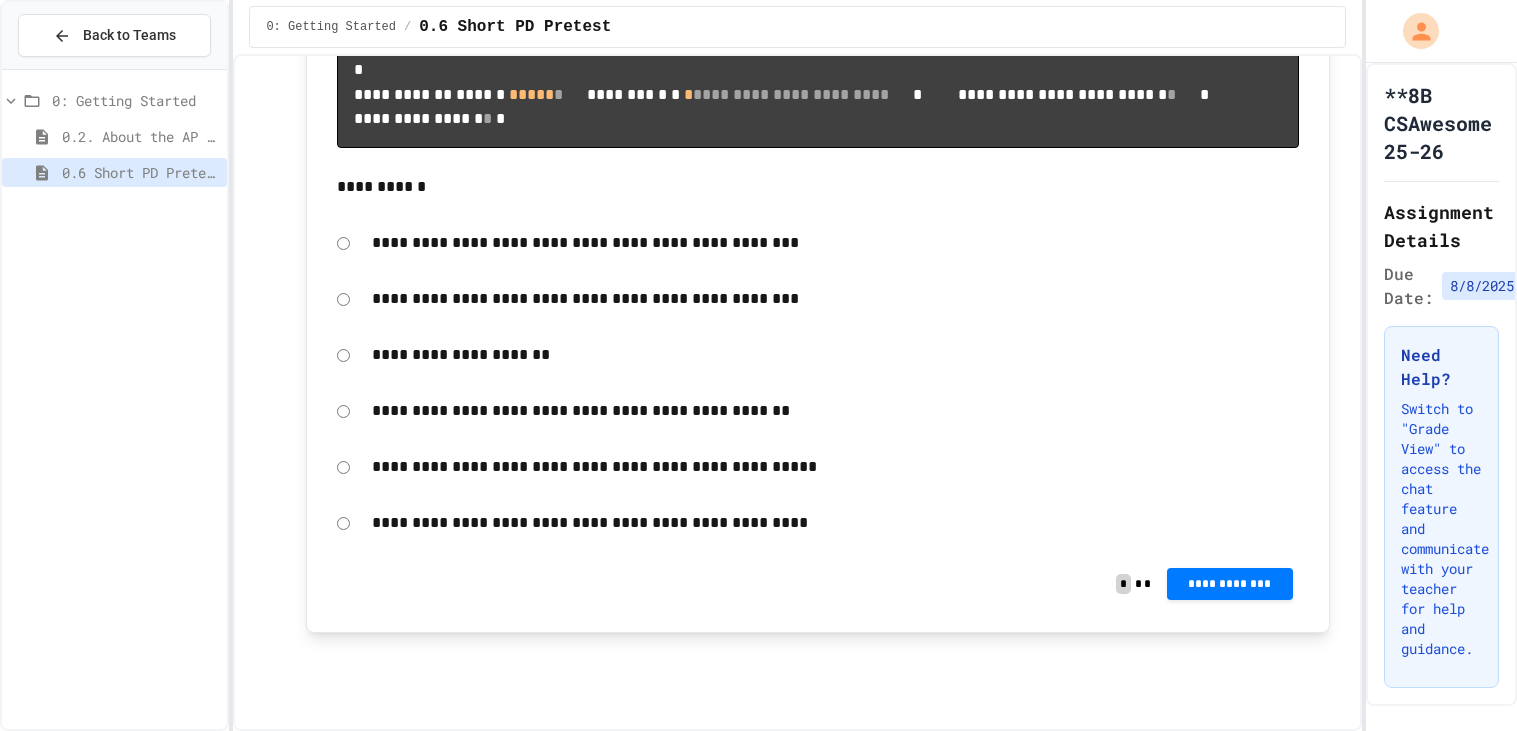 click 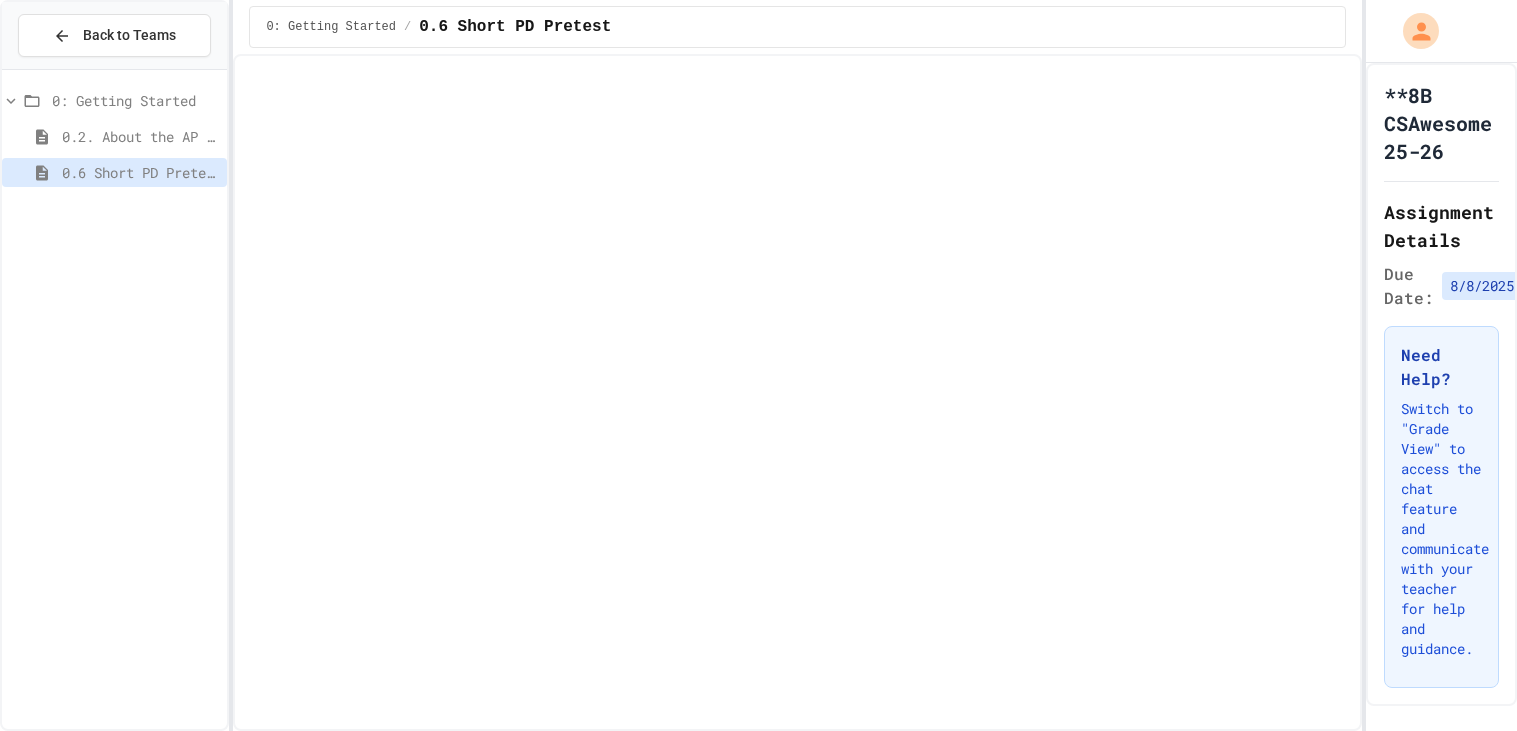 scroll, scrollTop: 14906, scrollLeft: 0, axis: vertical 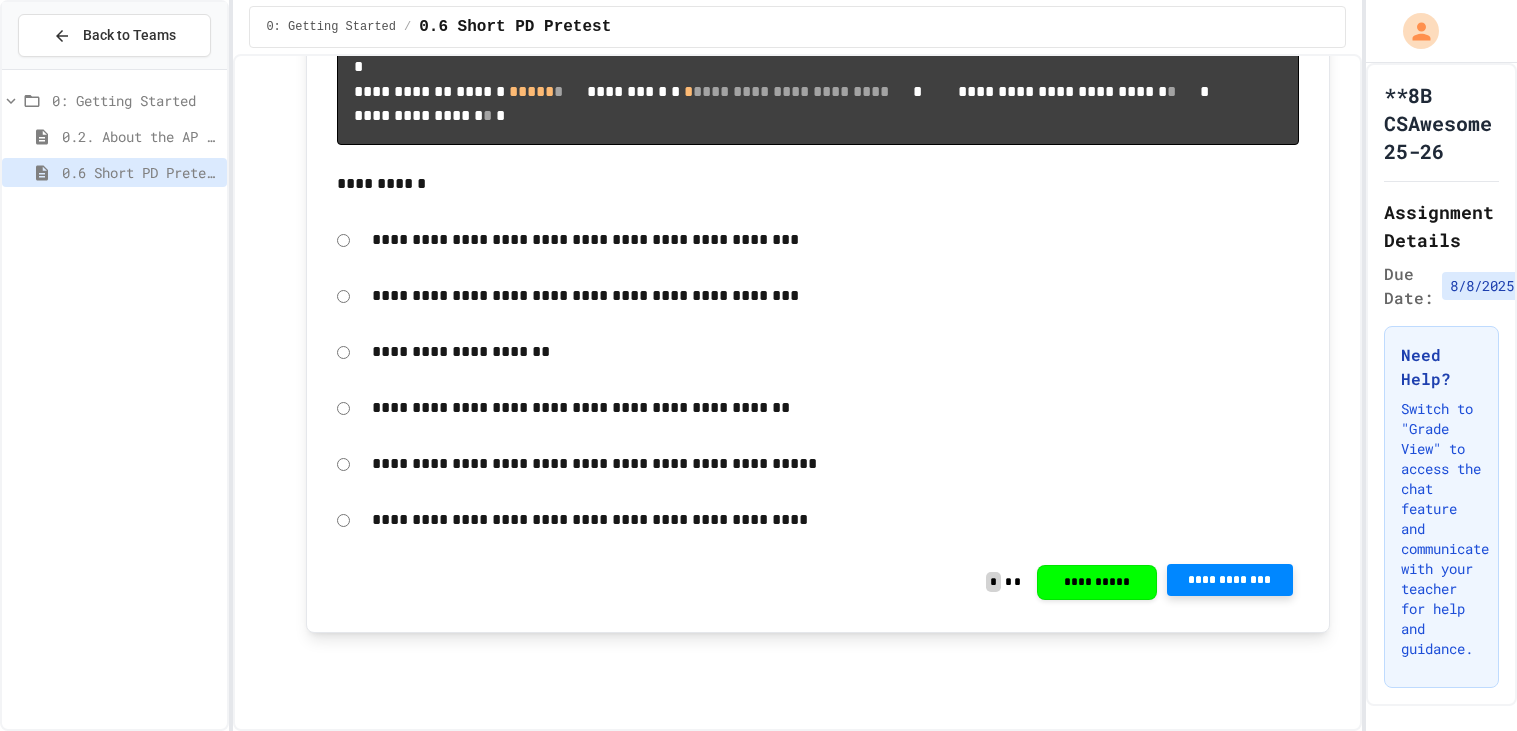 click 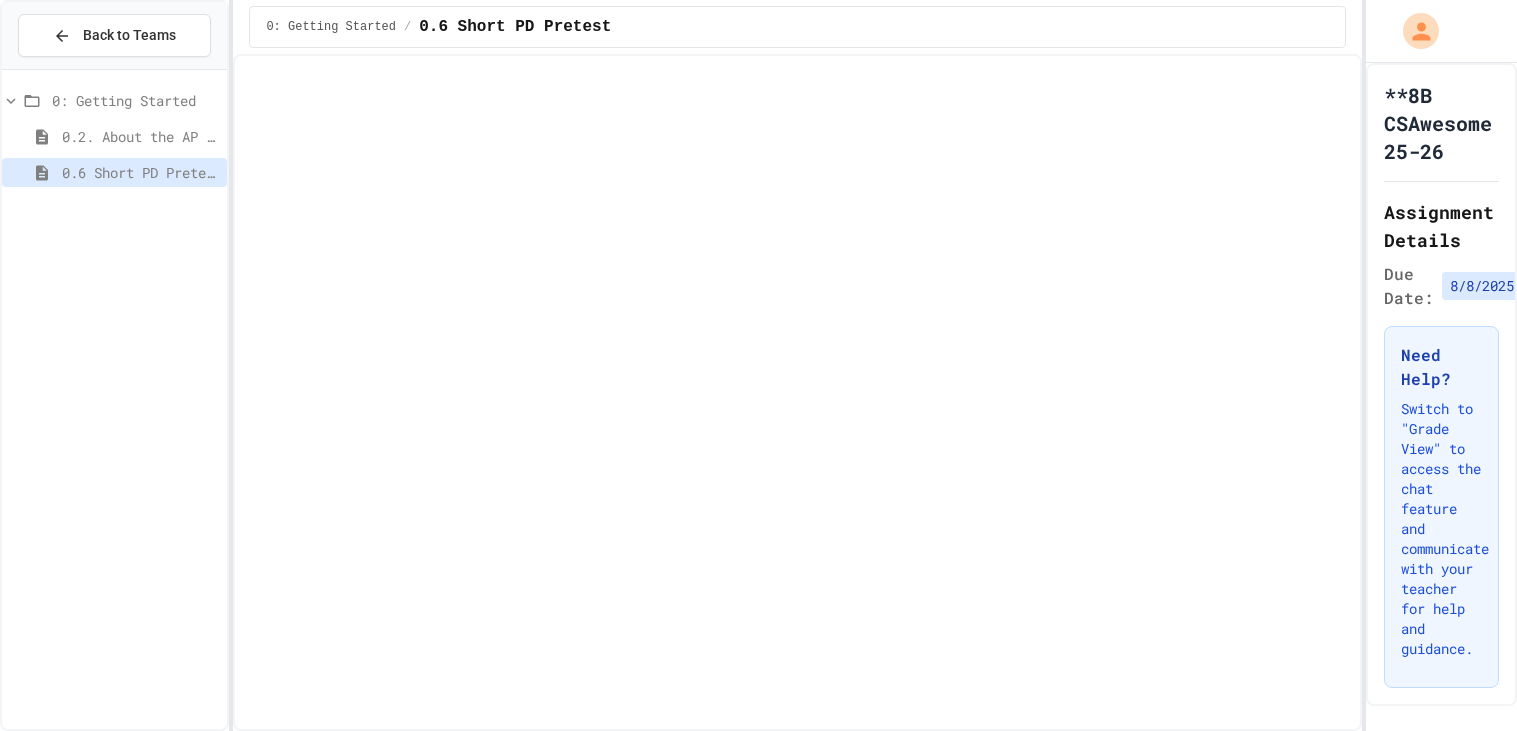 scroll, scrollTop: 14514, scrollLeft: 0, axis: vertical 